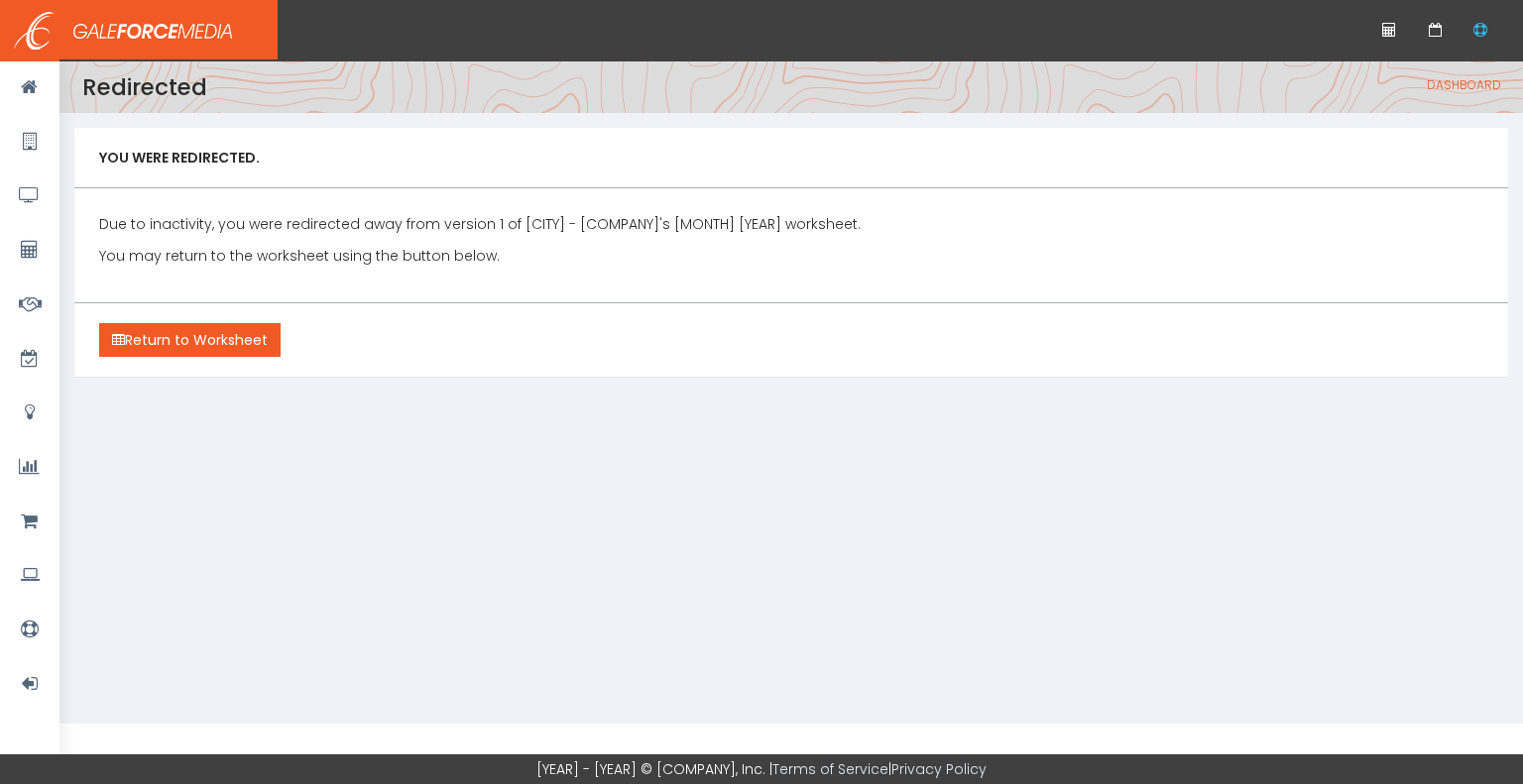 scroll, scrollTop: 0, scrollLeft: 0, axis: both 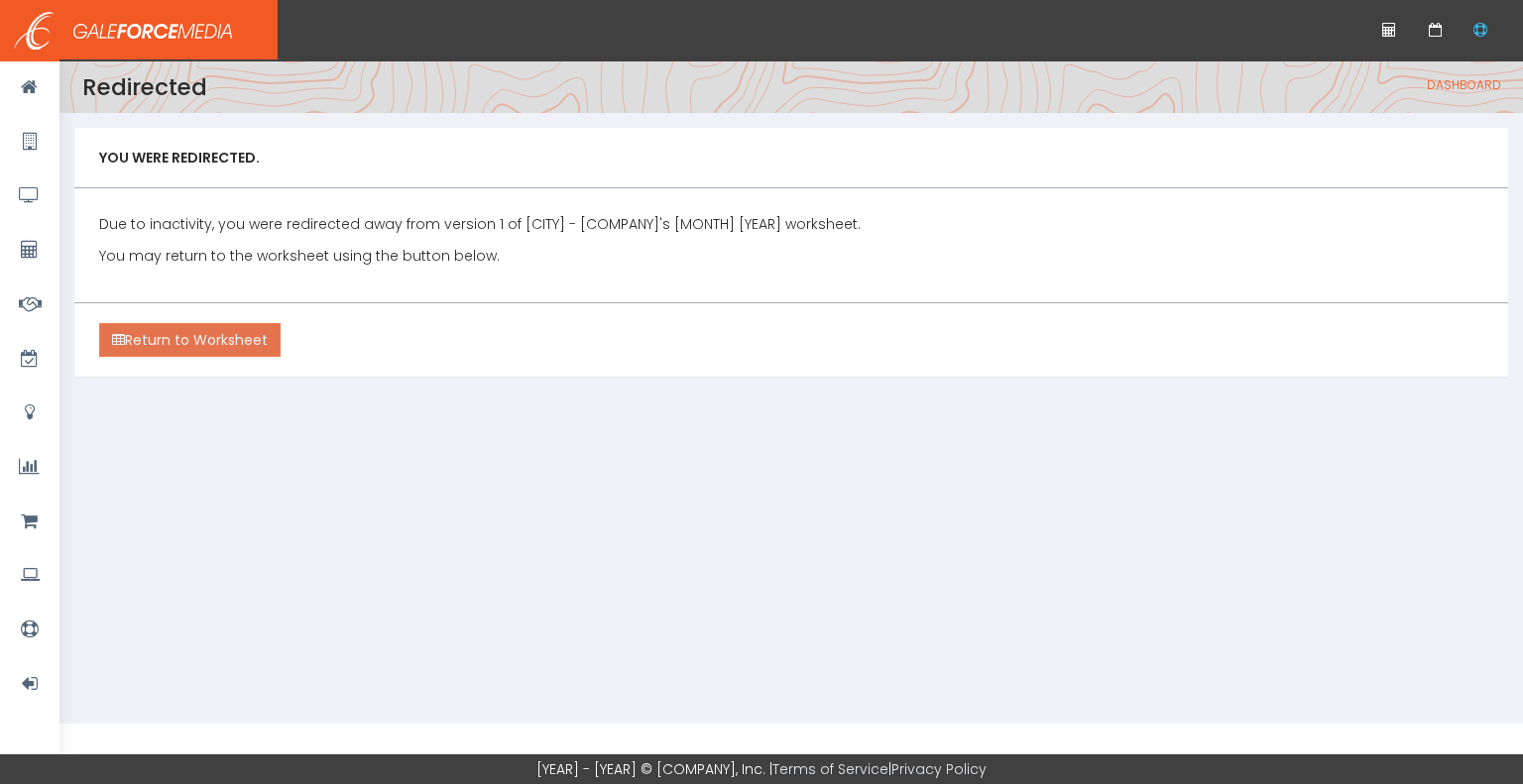 click on "Return to Worksheet" at bounding box center (189, 340) 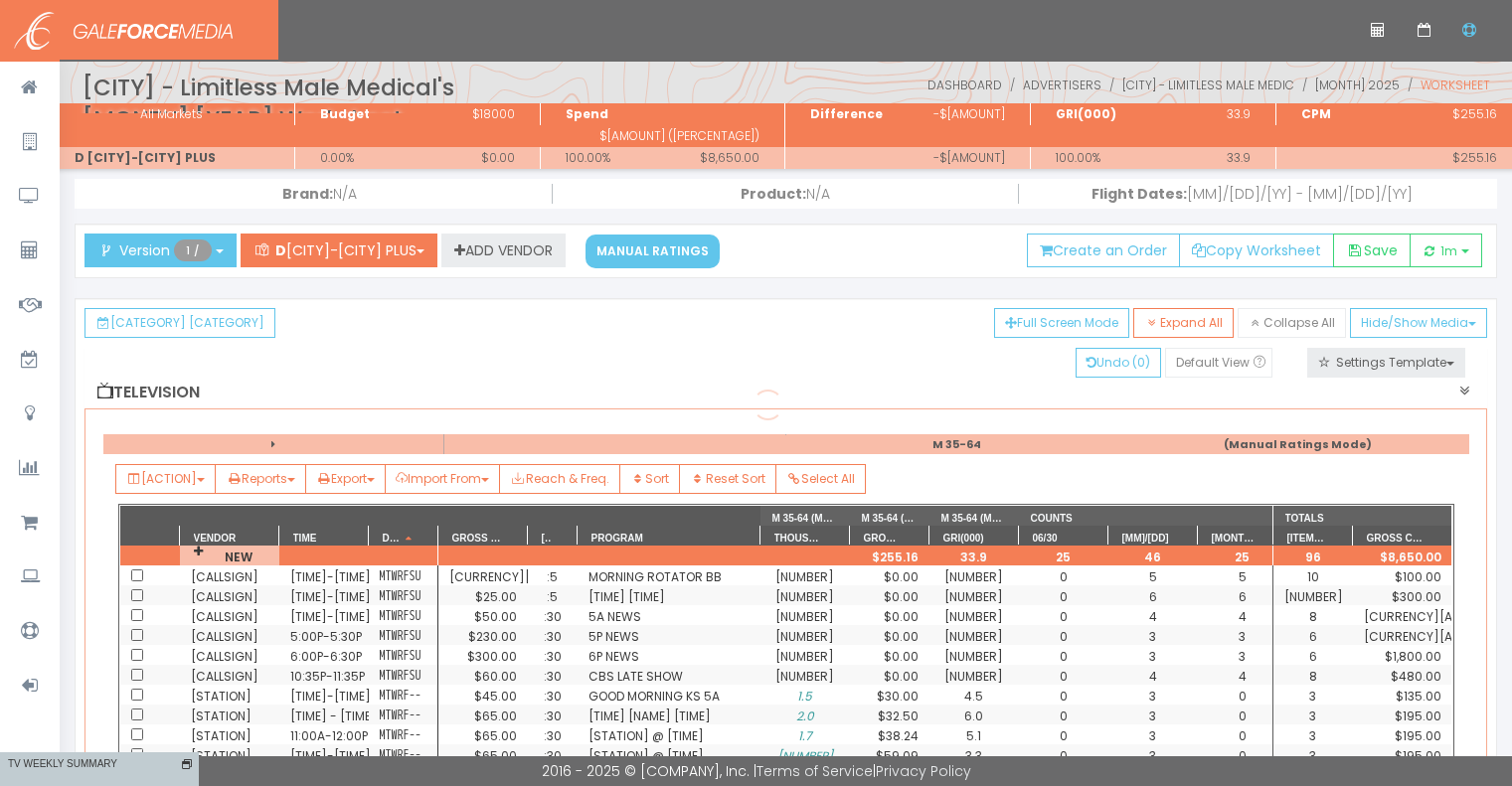 scroll, scrollTop: 0, scrollLeft: 0, axis: both 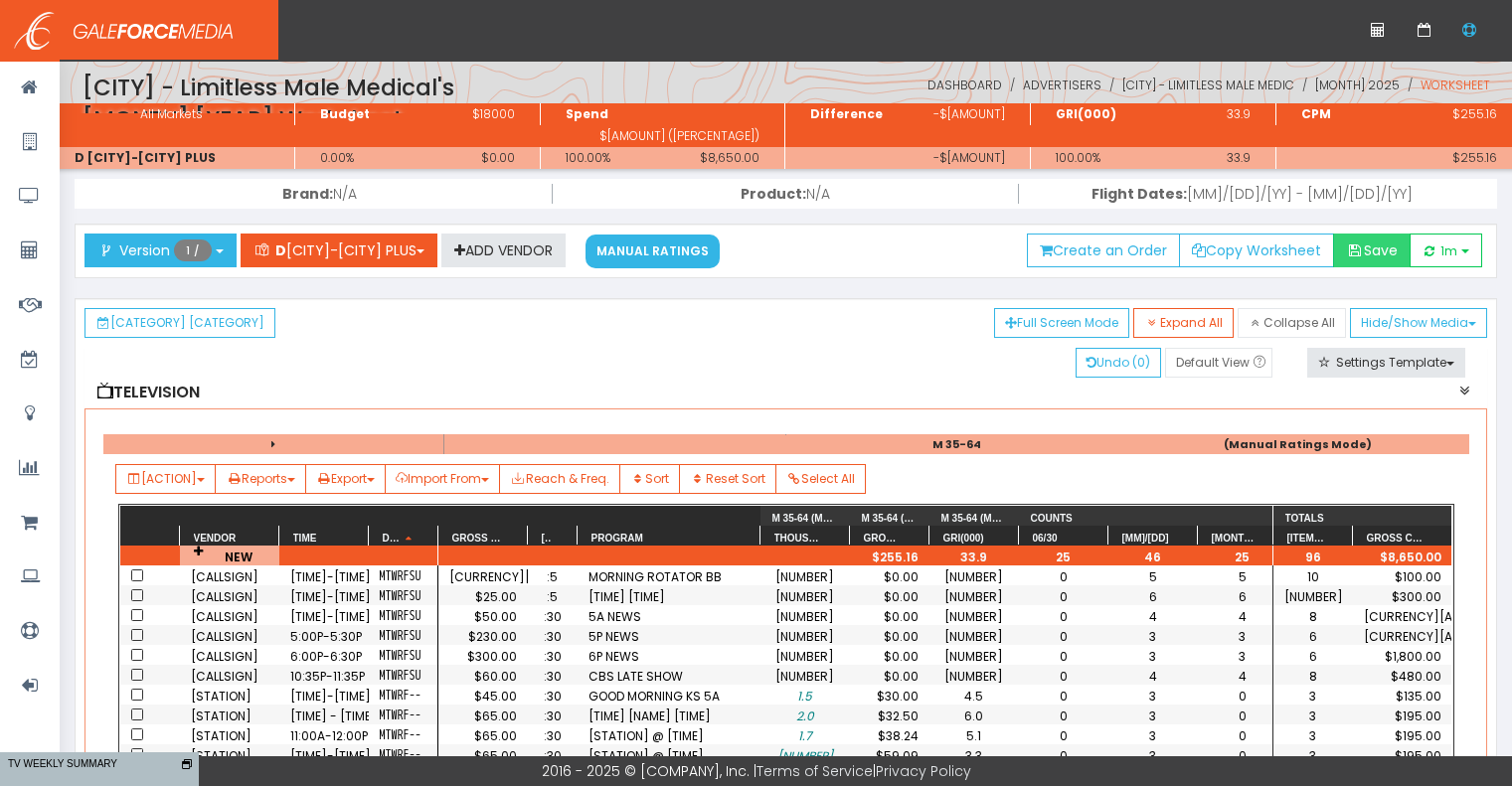 click on "Save" at bounding box center [1372, 250] 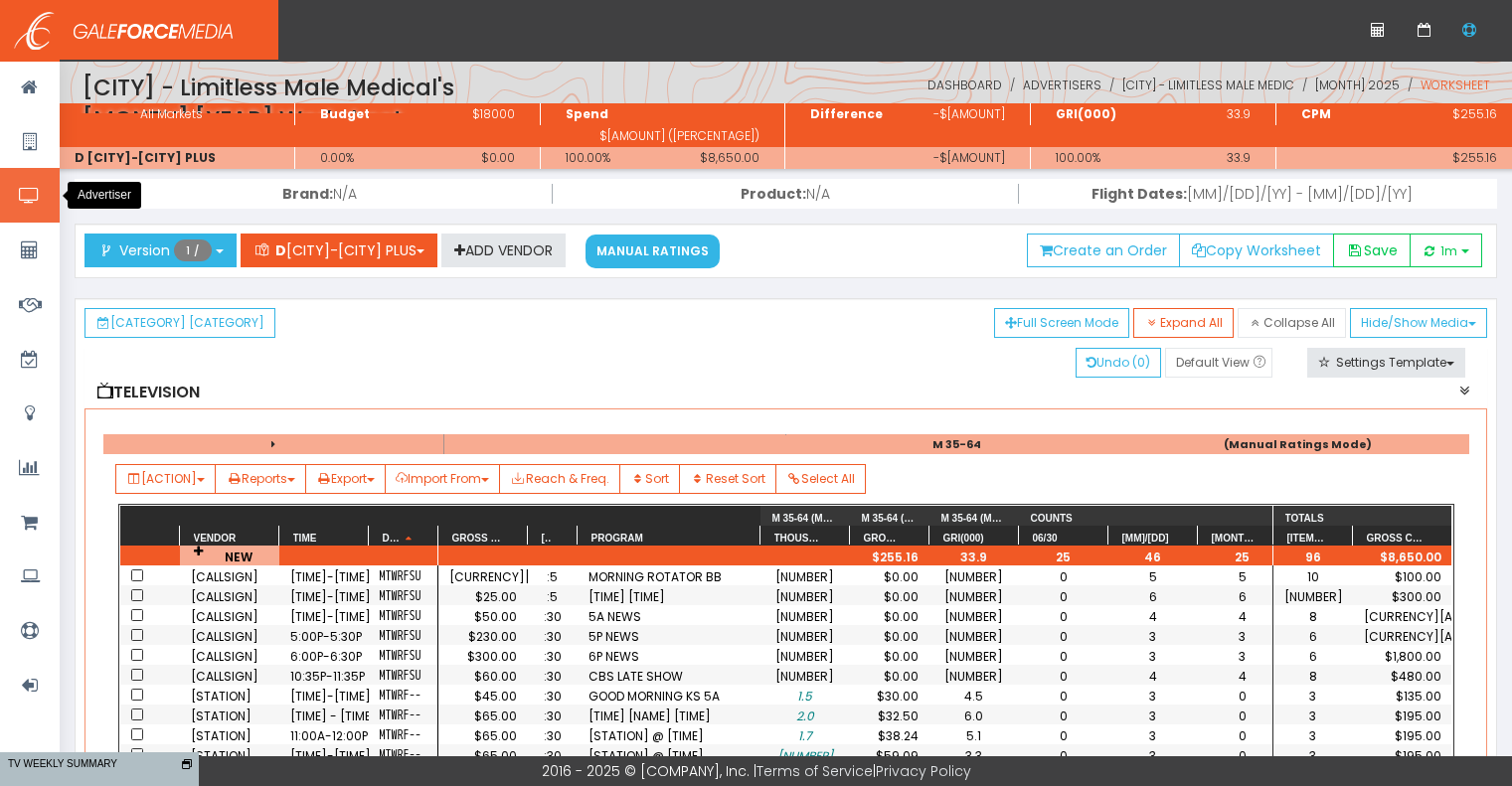 click at bounding box center (30, 195) 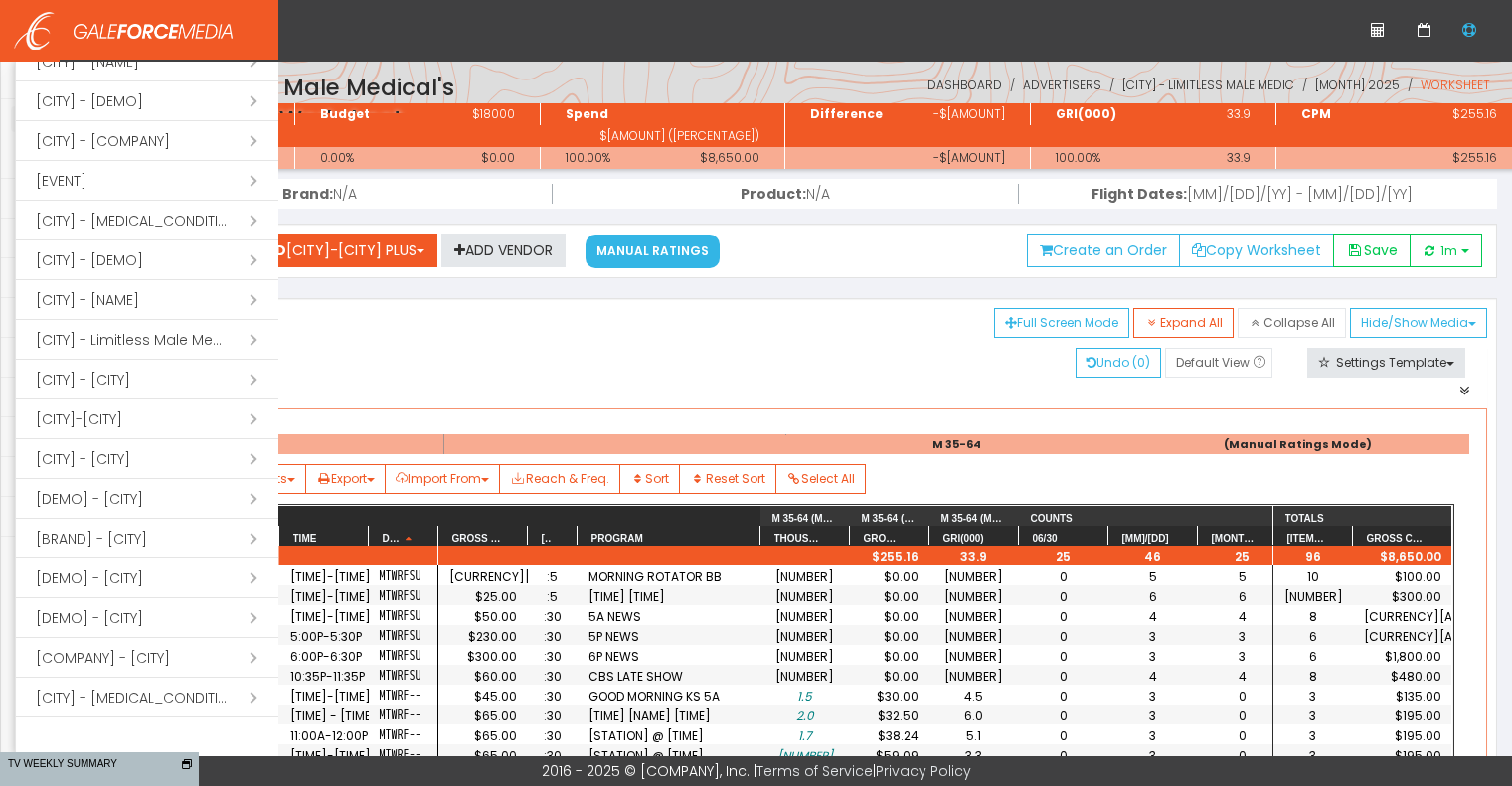 scroll, scrollTop: 441, scrollLeft: 0, axis: vertical 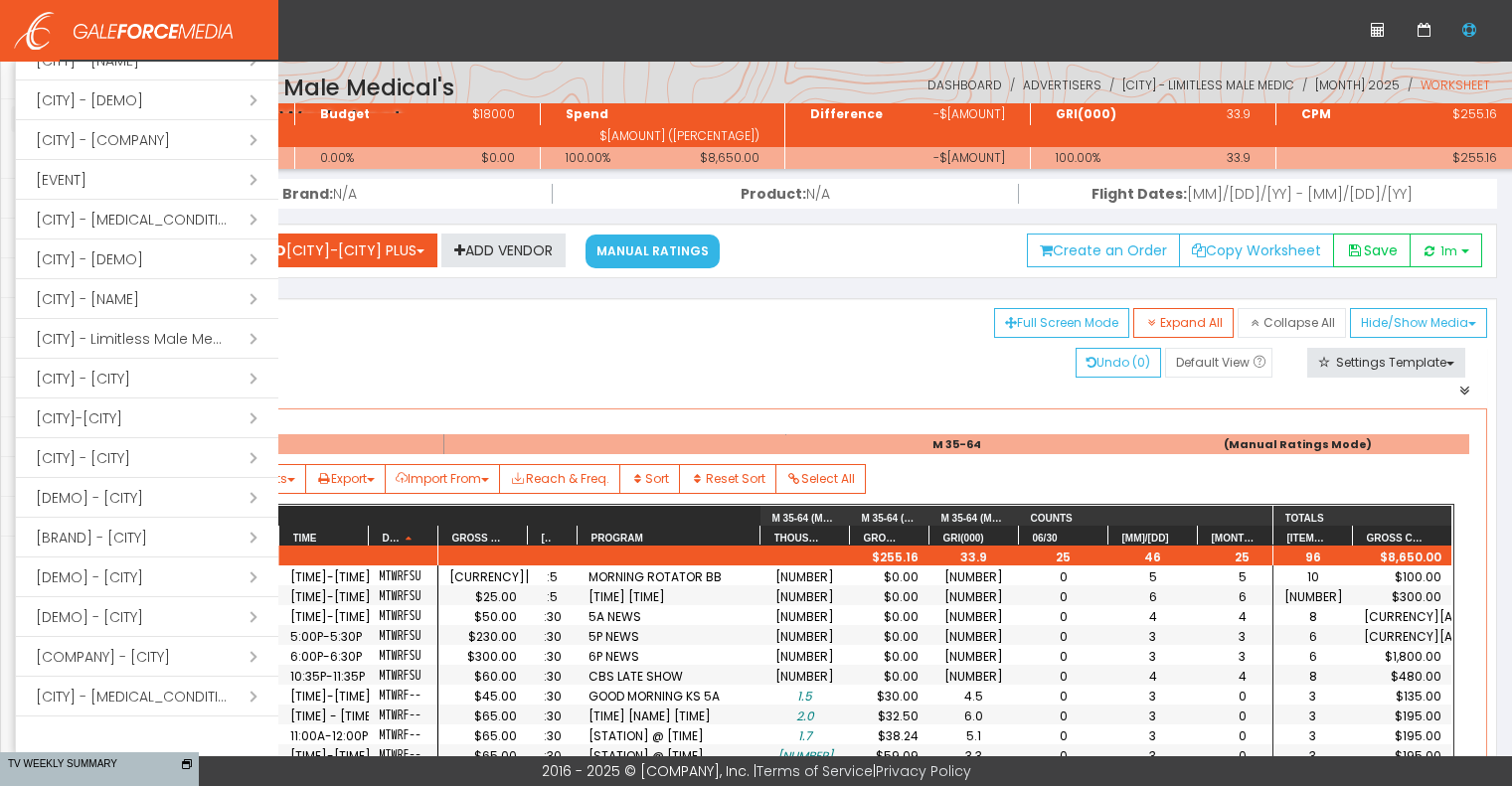 click on "Open submenu ( [CITY] - Limitless Male Medical)" at bounding box center [147, 697] 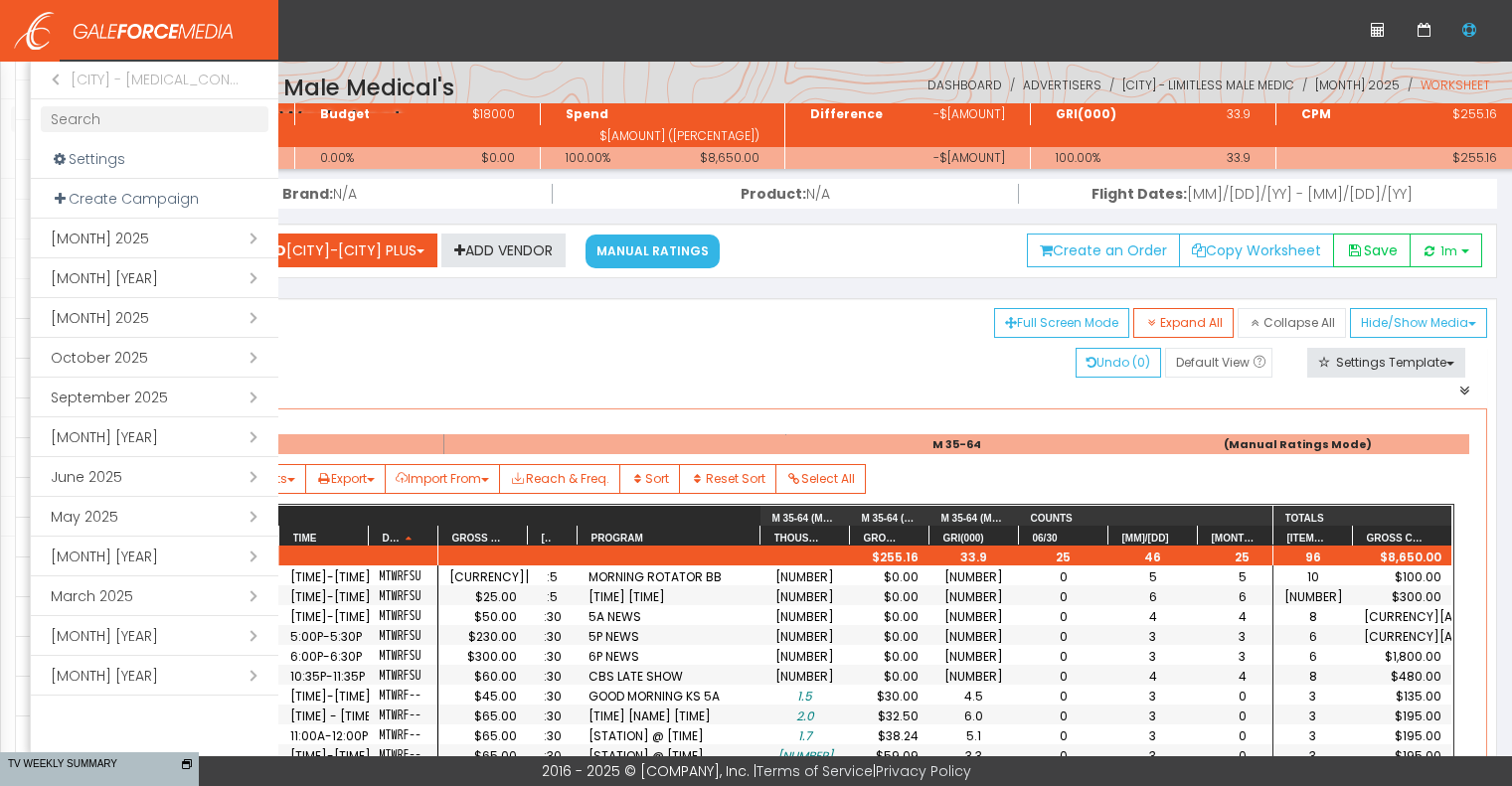 click on "Open submenu (   July 2025)" at bounding box center (154, 238) 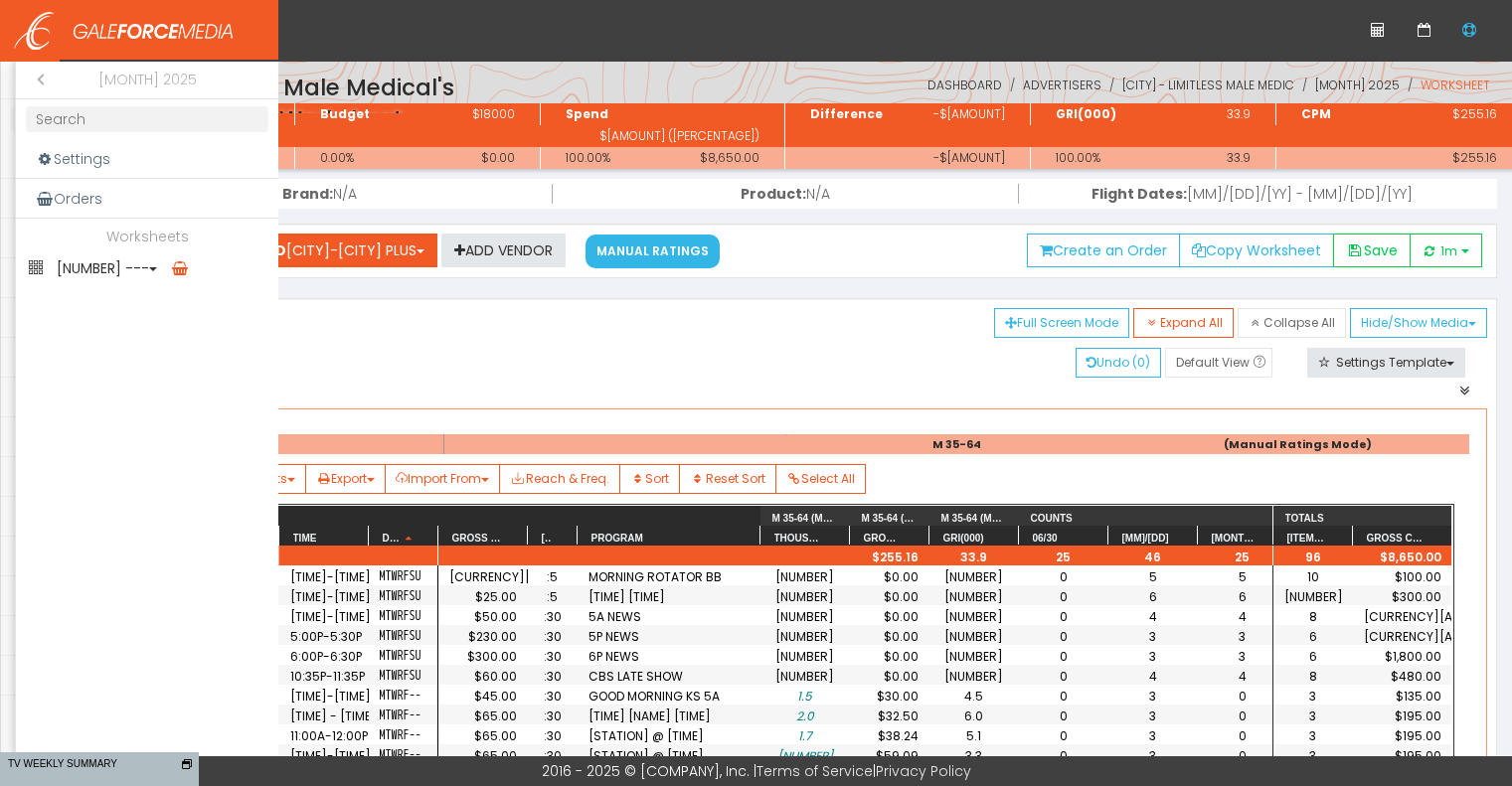 click on "1    ---" at bounding box center (147, 268) 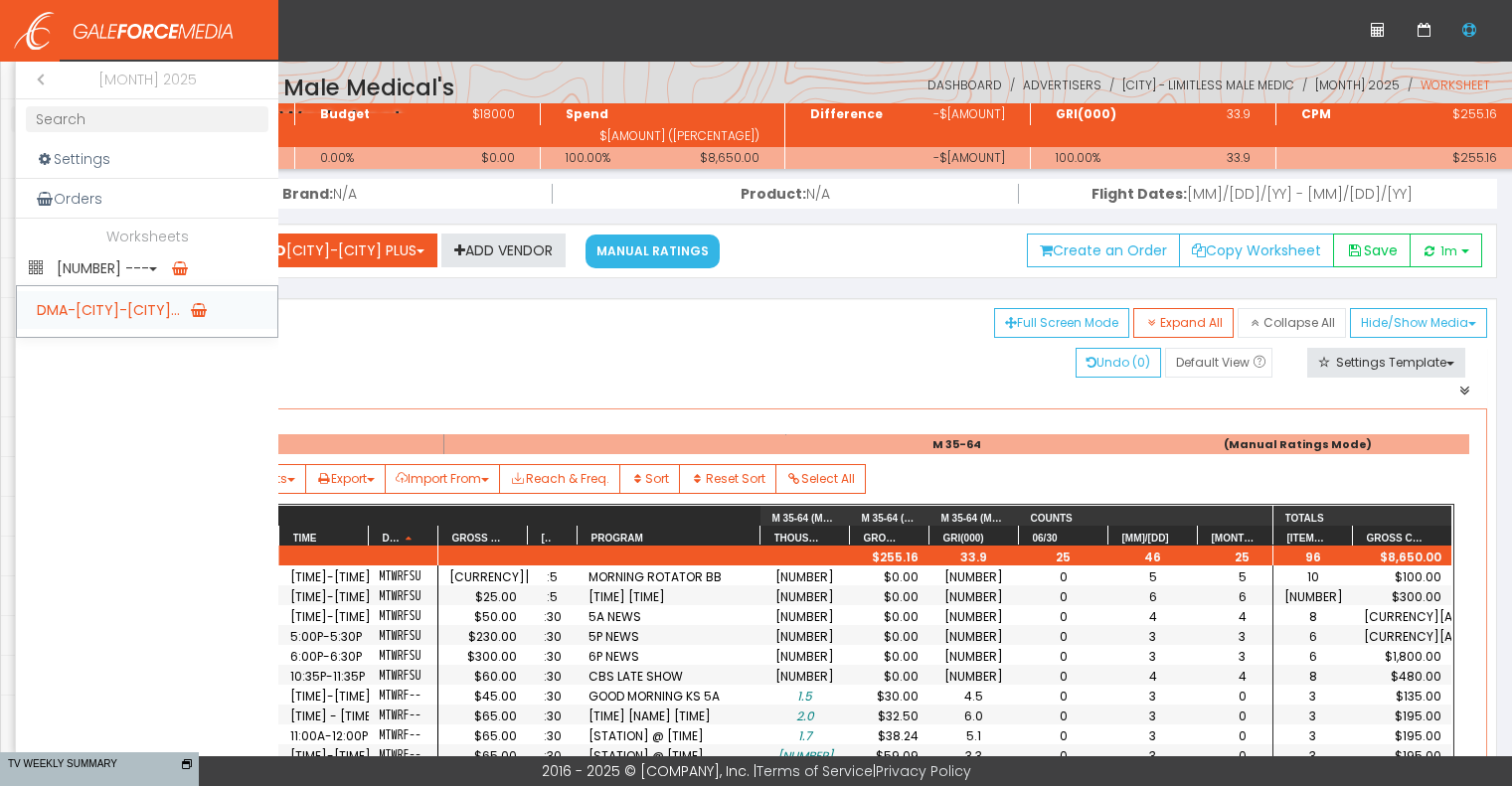 click on "DMA-Wichita-Hutchinson..." at bounding box center [147, 310] 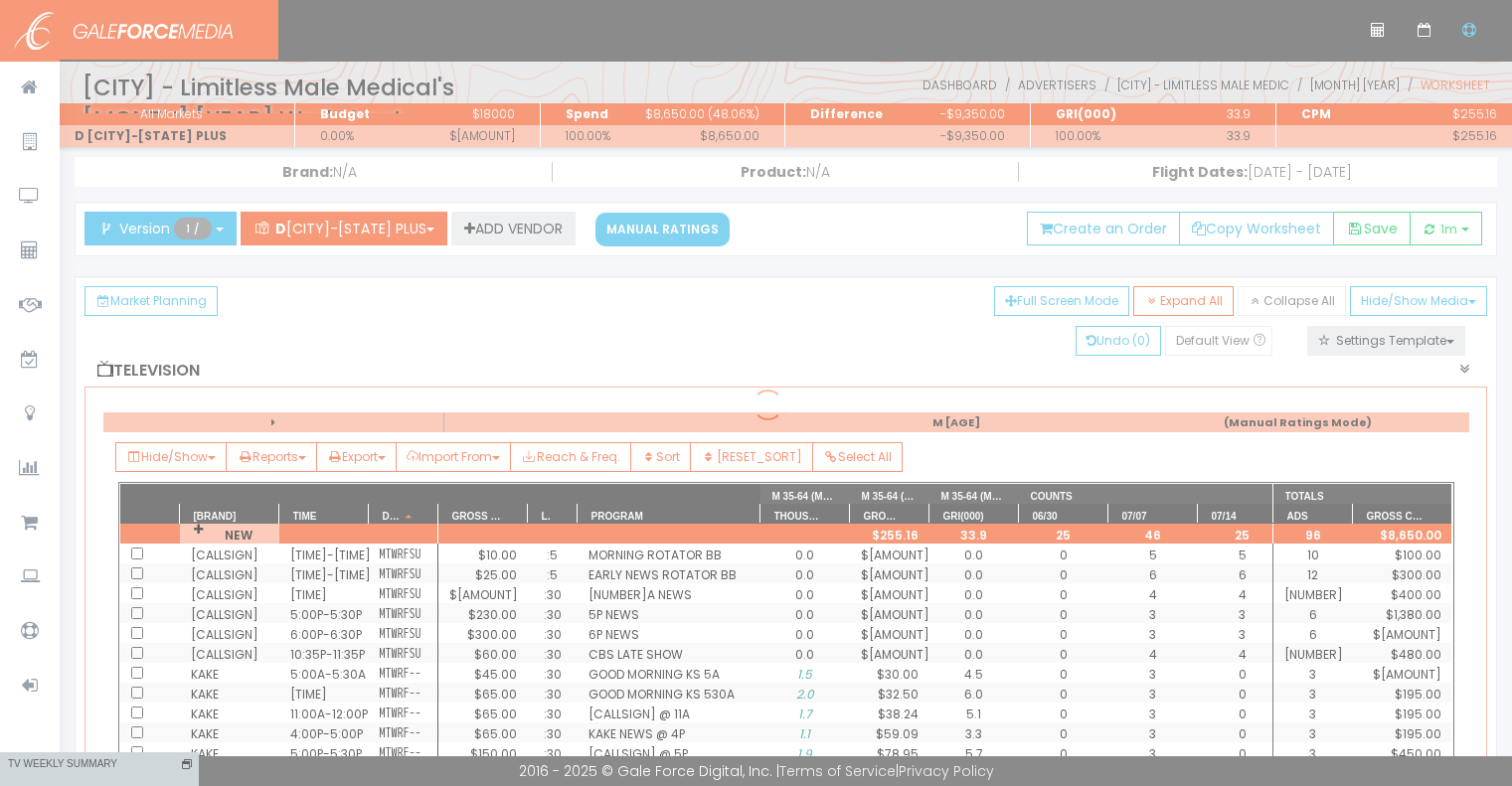 scroll, scrollTop: 0, scrollLeft: 0, axis: both 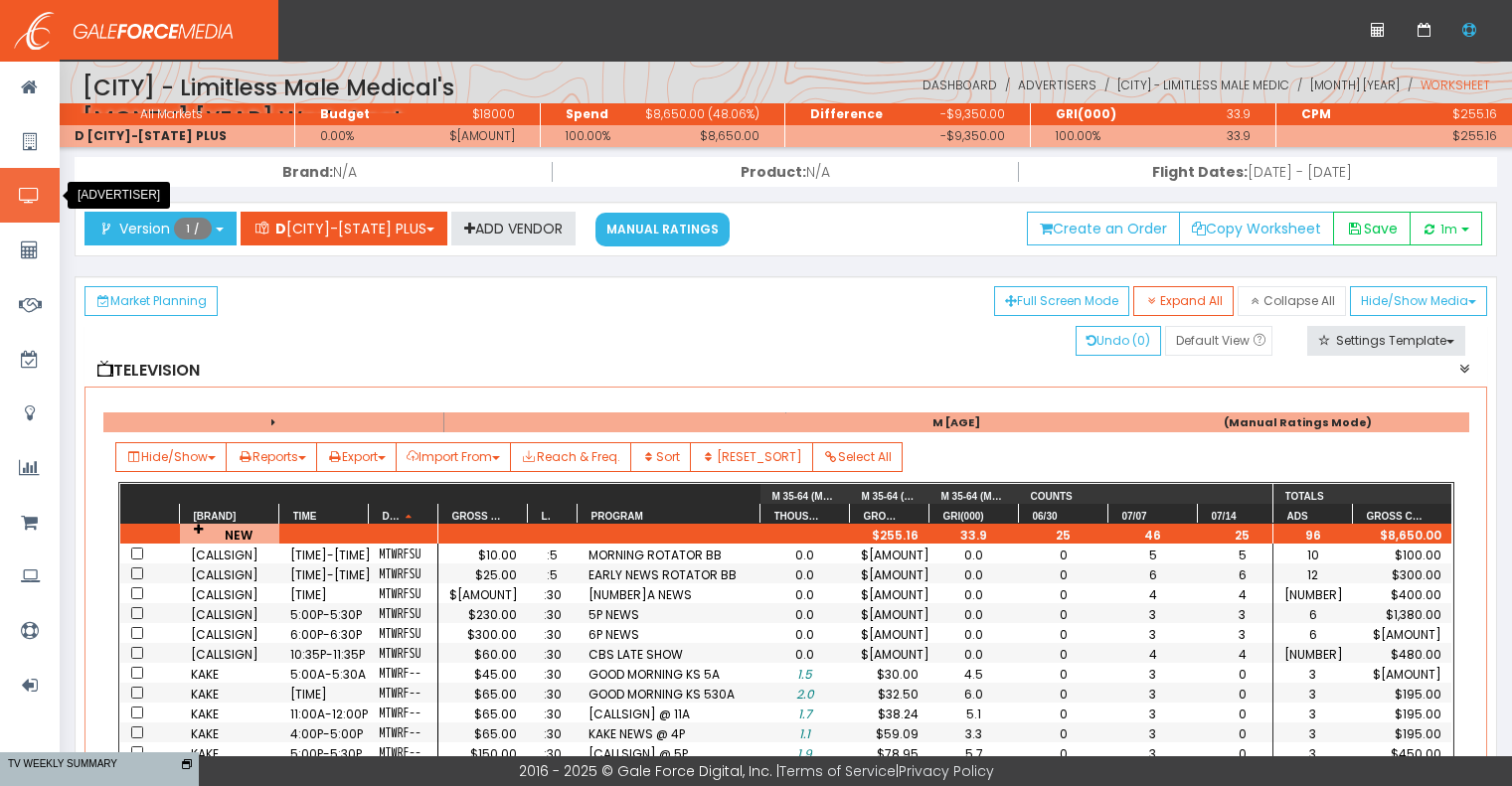 click at bounding box center [29, 196] 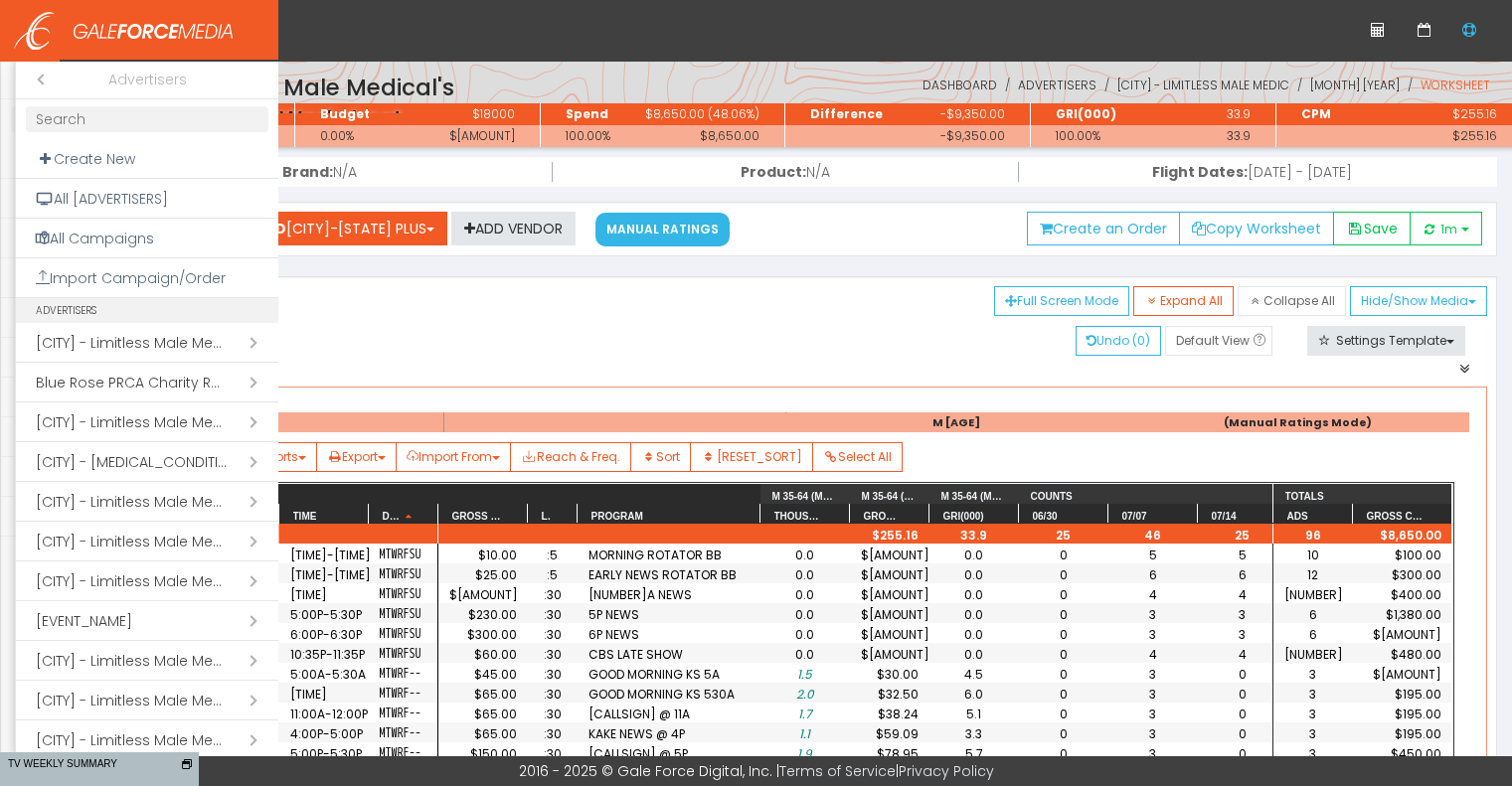 click on "Open submenu (  [CITY] - [MEDICAL_CONDITION])" at bounding box center [147, 502] 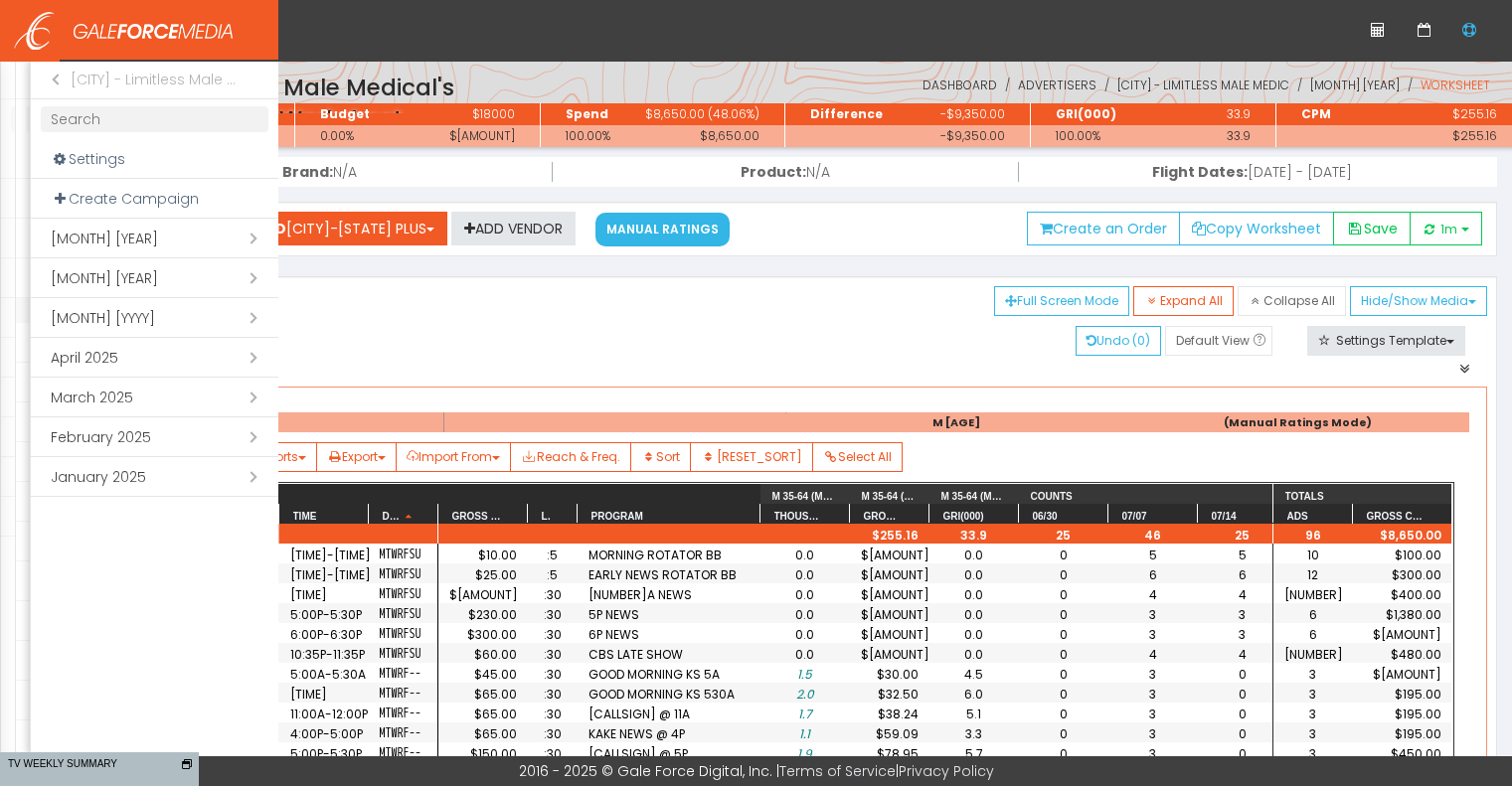 click on "Open submenu ( July 2025)" at bounding box center [154, 238] 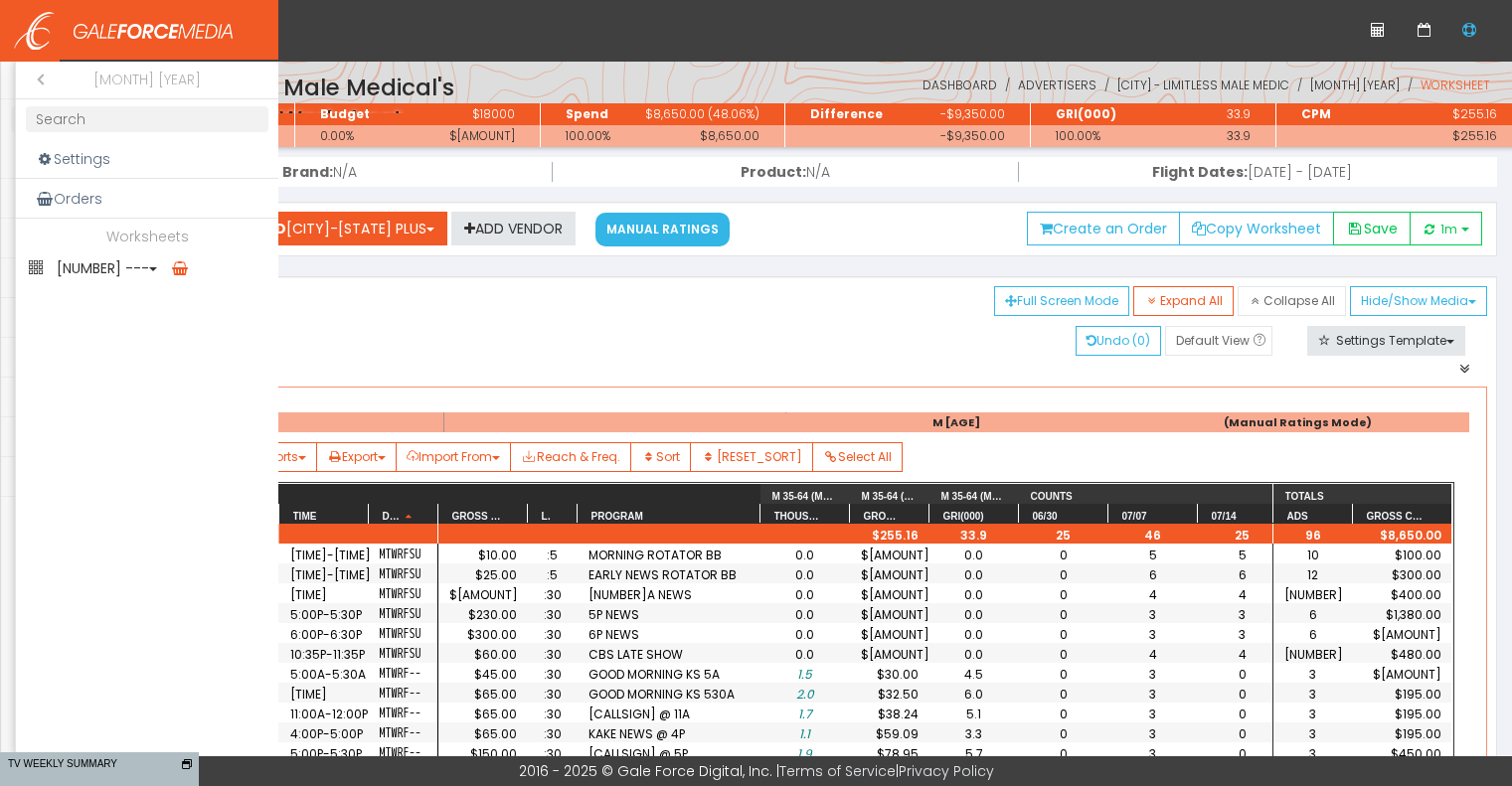 click on "1    ---" at bounding box center [147, 268] 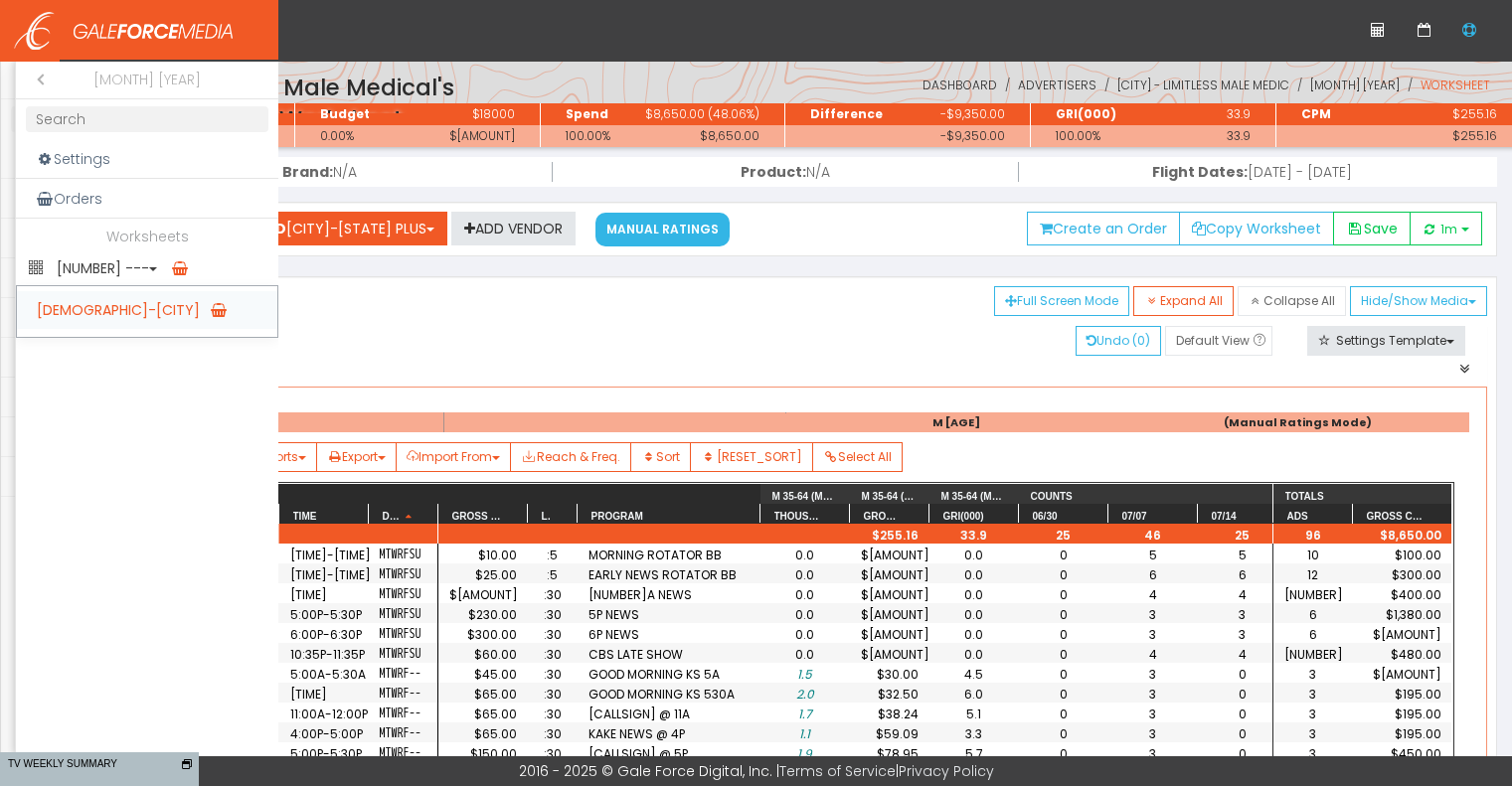 click on "DMA-Fargo-Valley City" at bounding box center (147, 310) 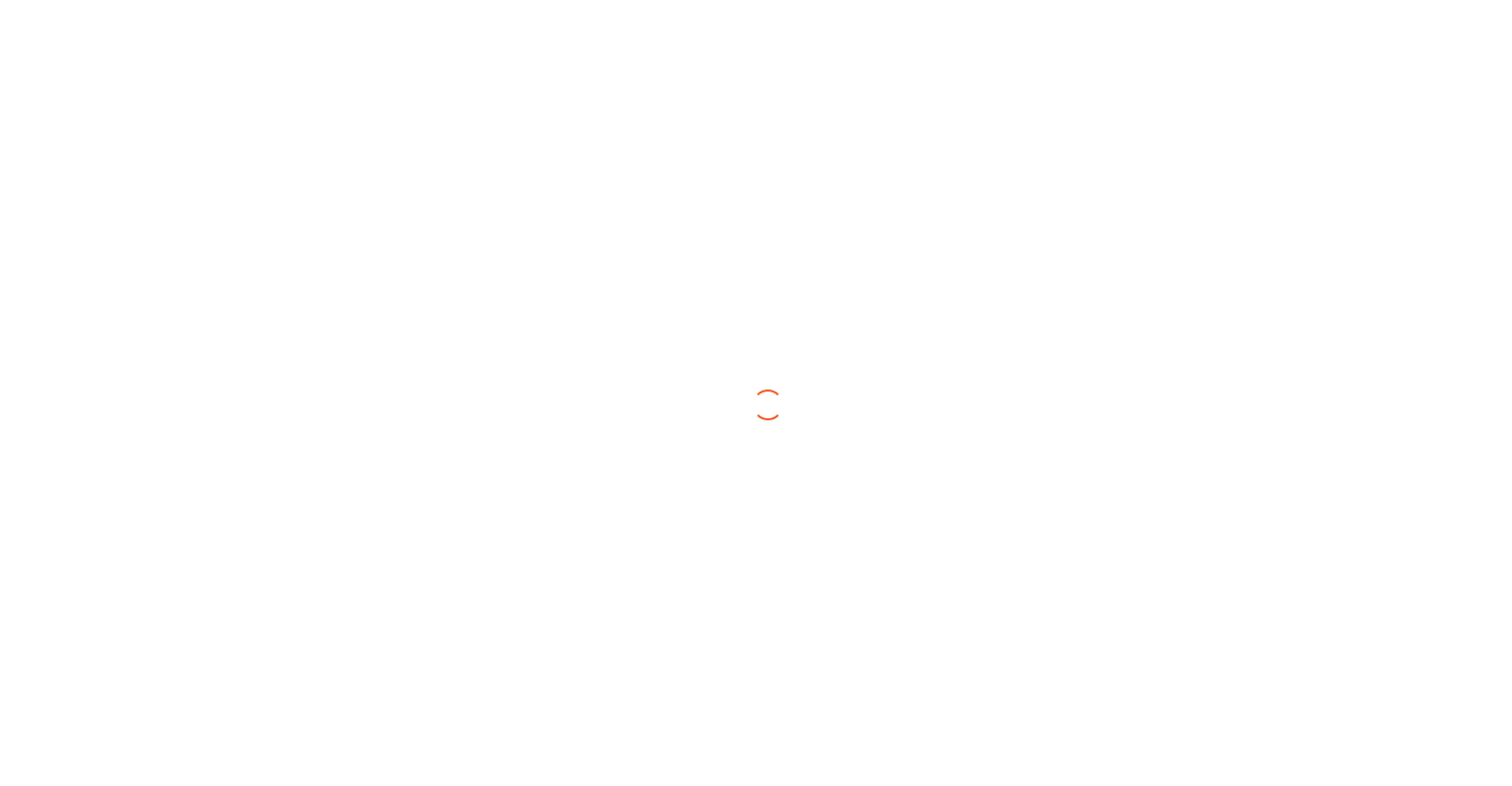 scroll, scrollTop: 0, scrollLeft: 0, axis: both 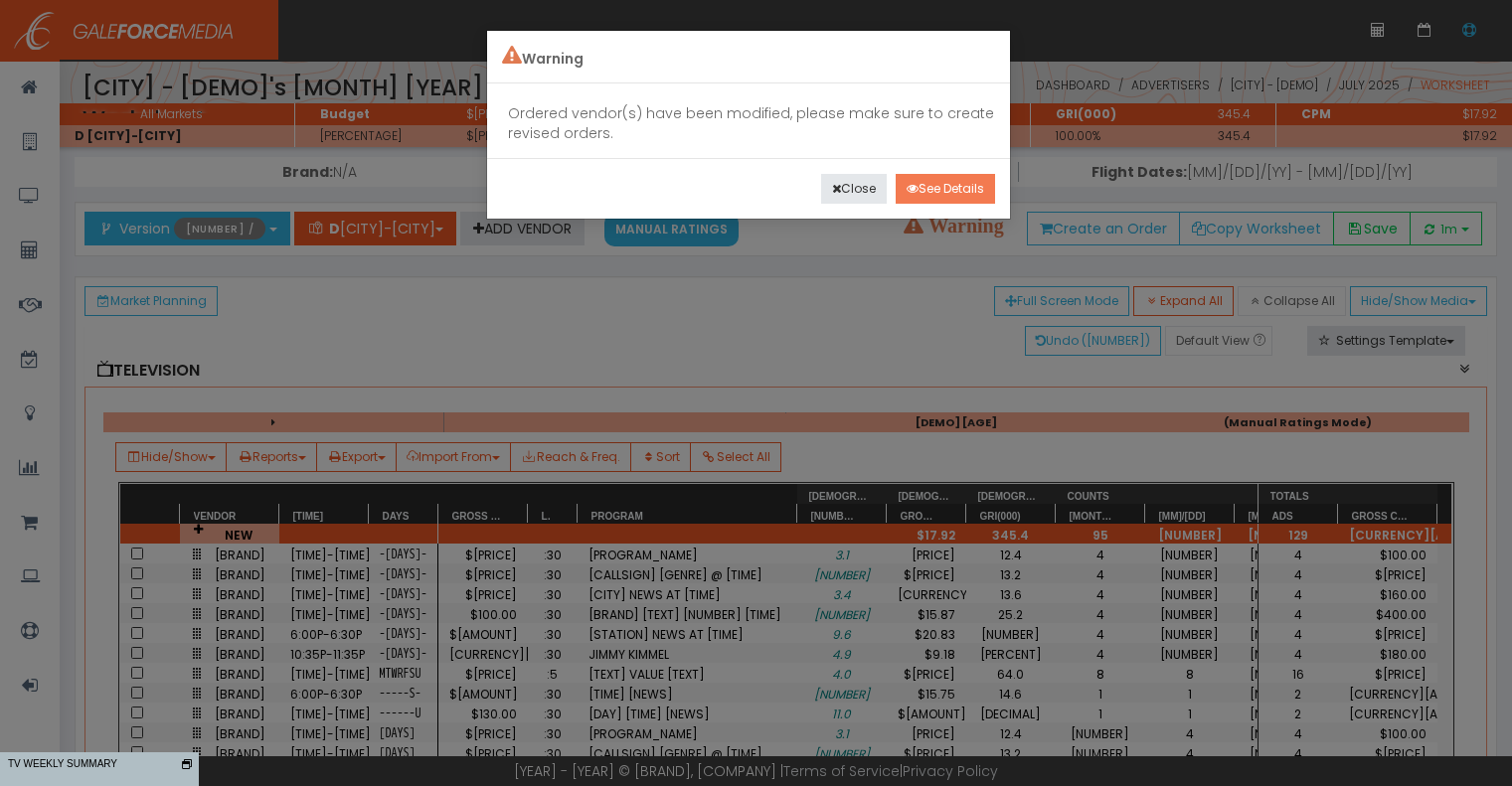 click on "See Details" at bounding box center [945, 189] 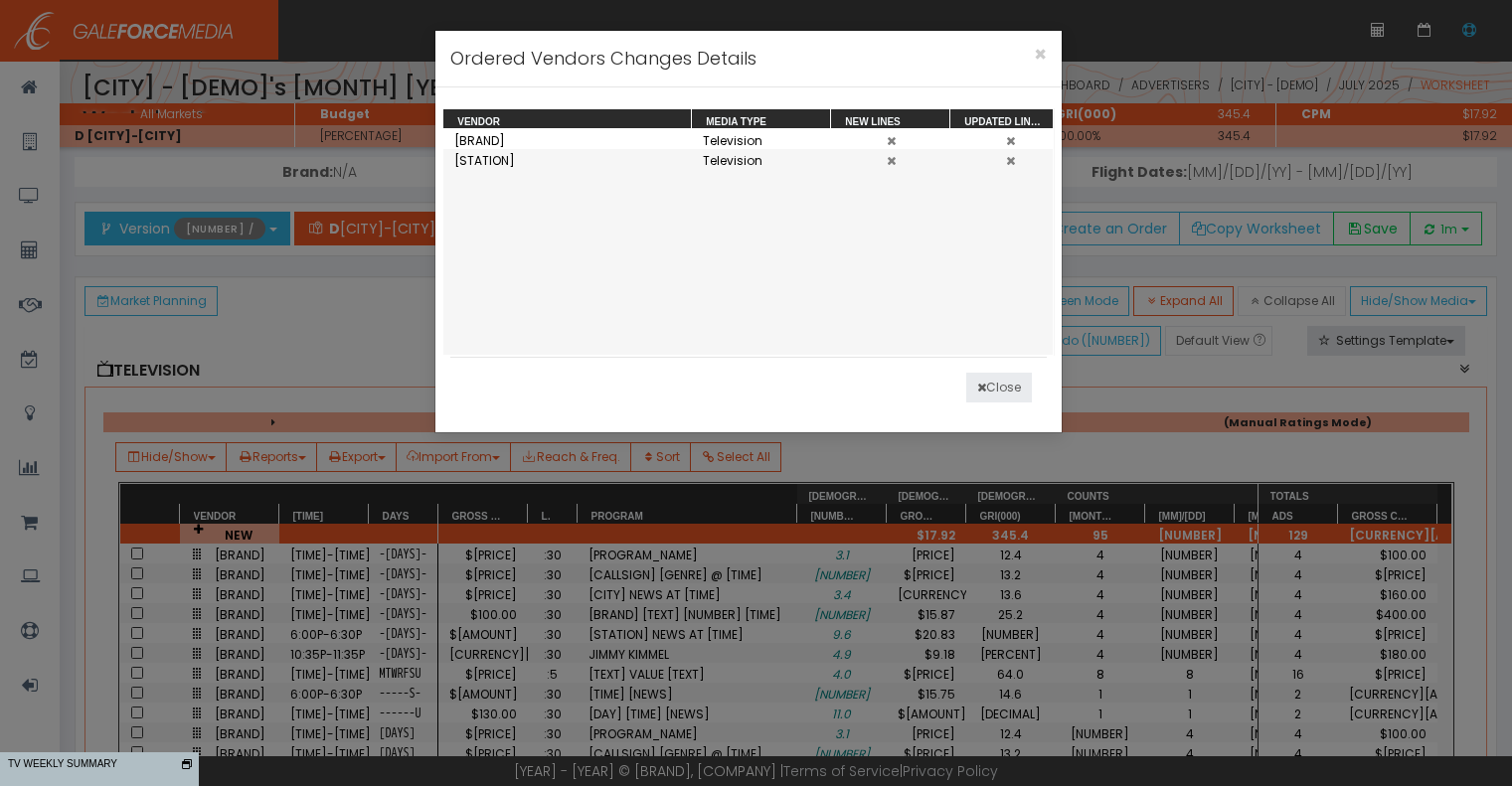 click on "Close" at bounding box center (999, 388) 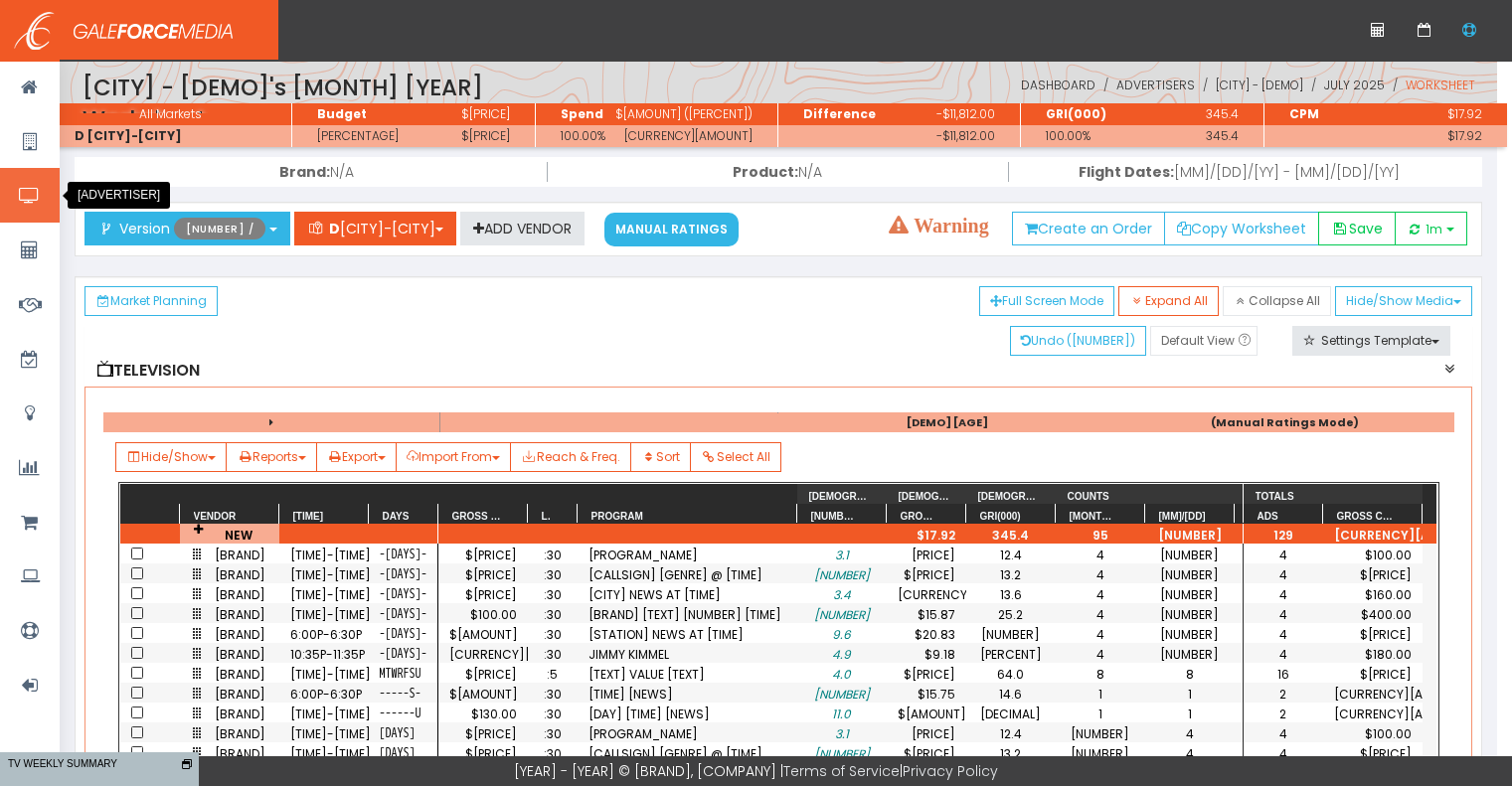 click at bounding box center (29, 196) 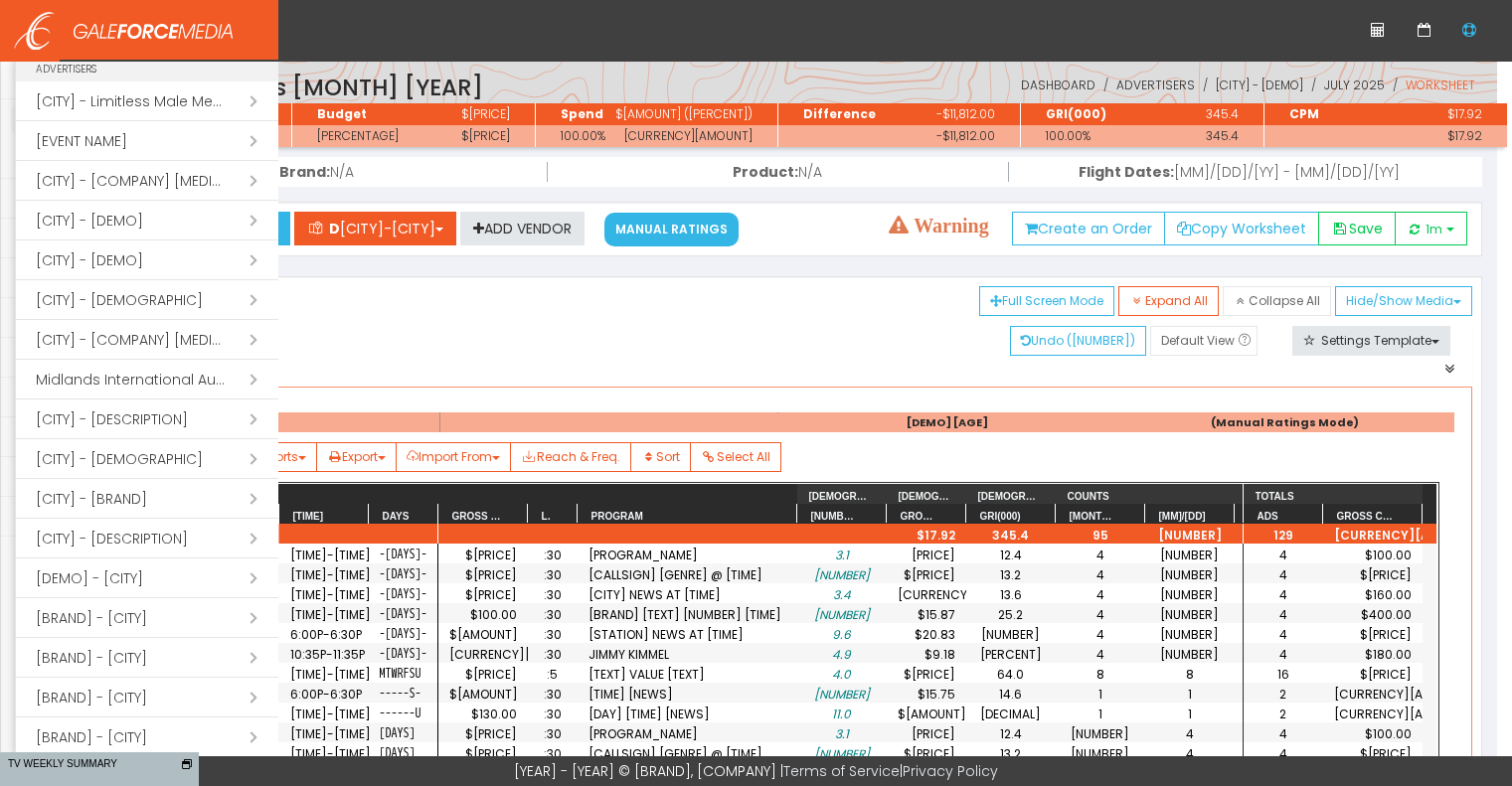 scroll, scrollTop: 298, scrollLeft: 0, axis: vertical 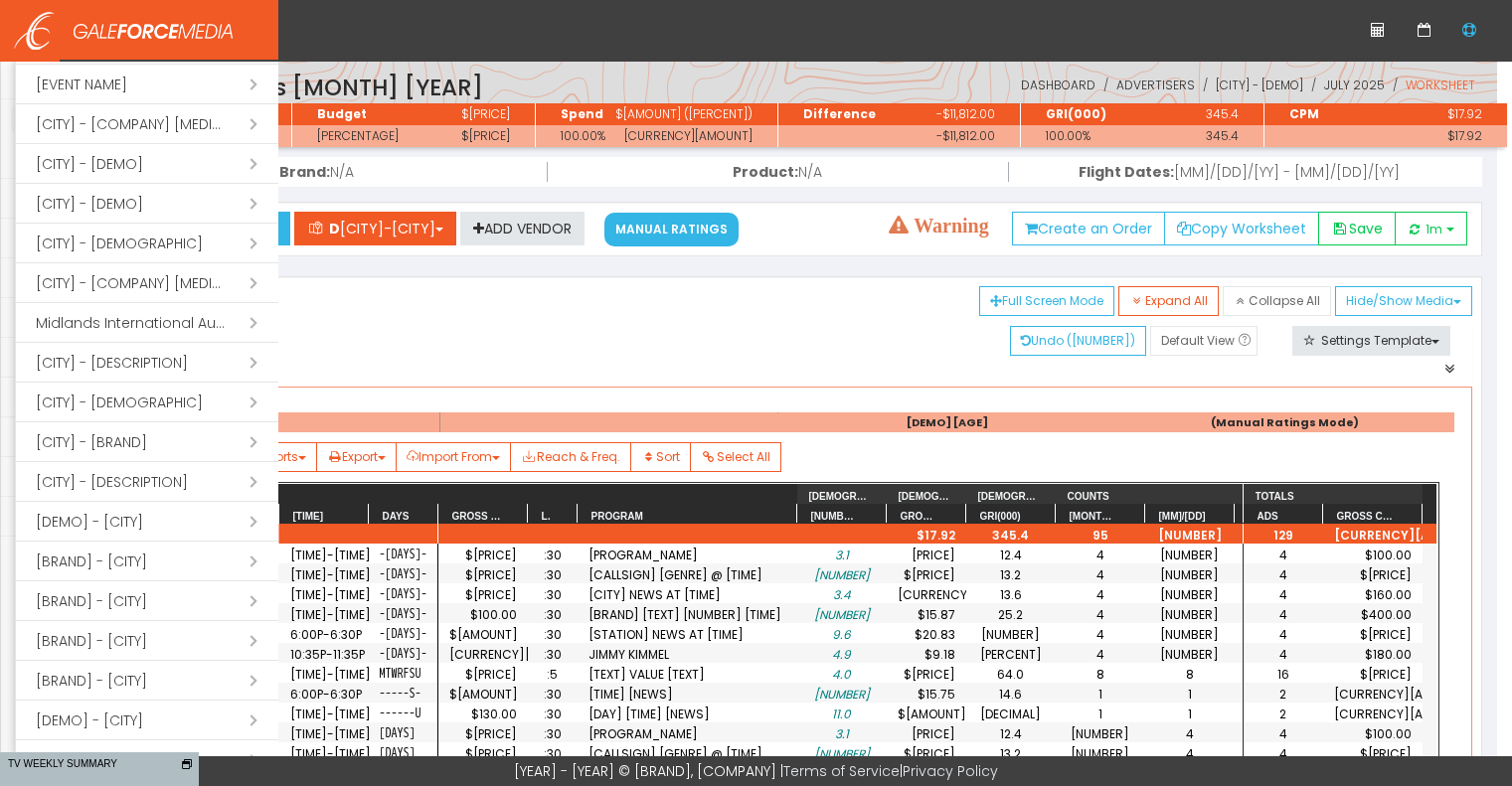 click on "Open submenu ( [CITY] - Limitless Male Medical)" at bounding box center (147, 482) 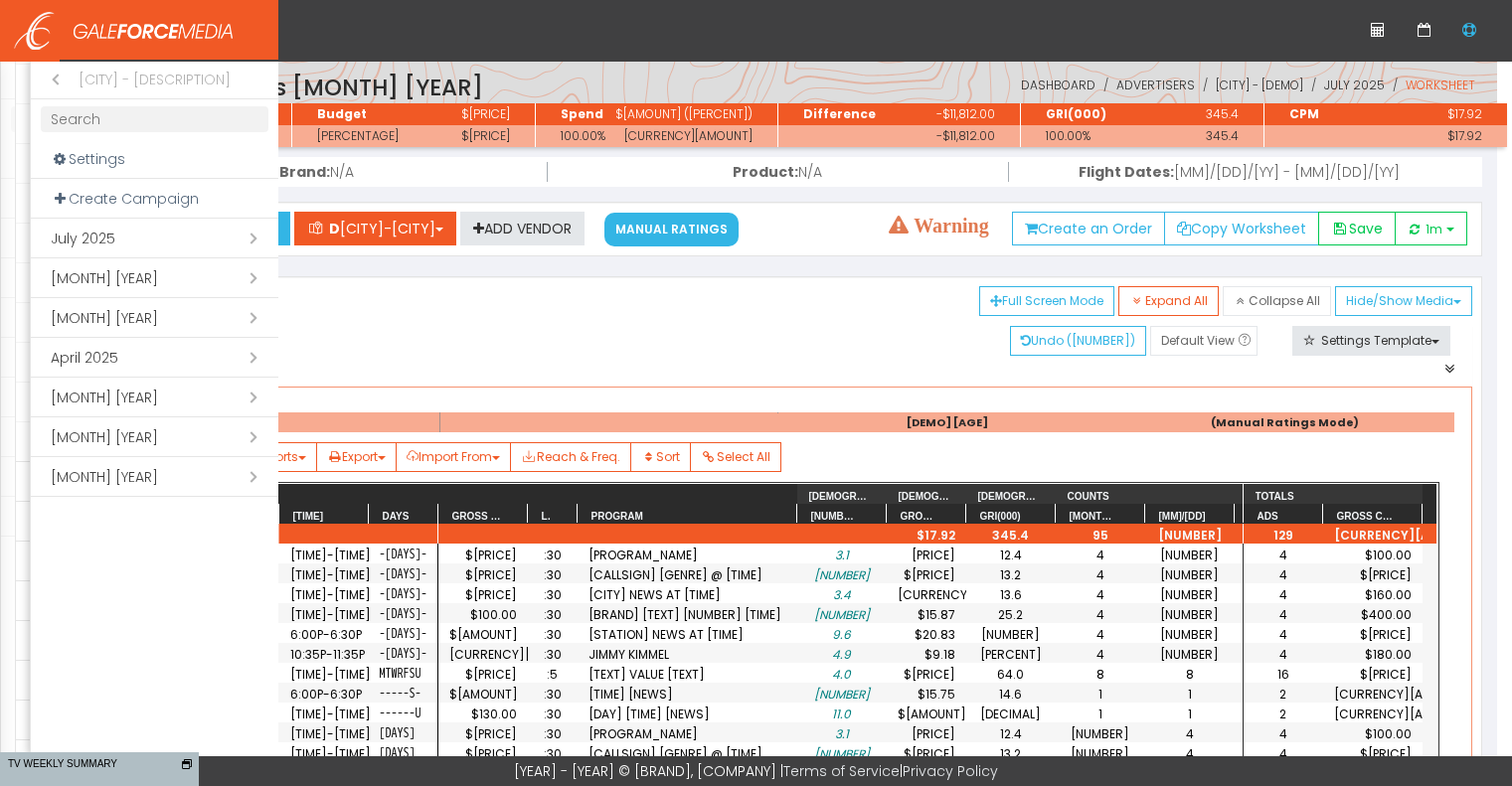 click on "Open submenu (   July 2025)" at bounding box center [154, 238] 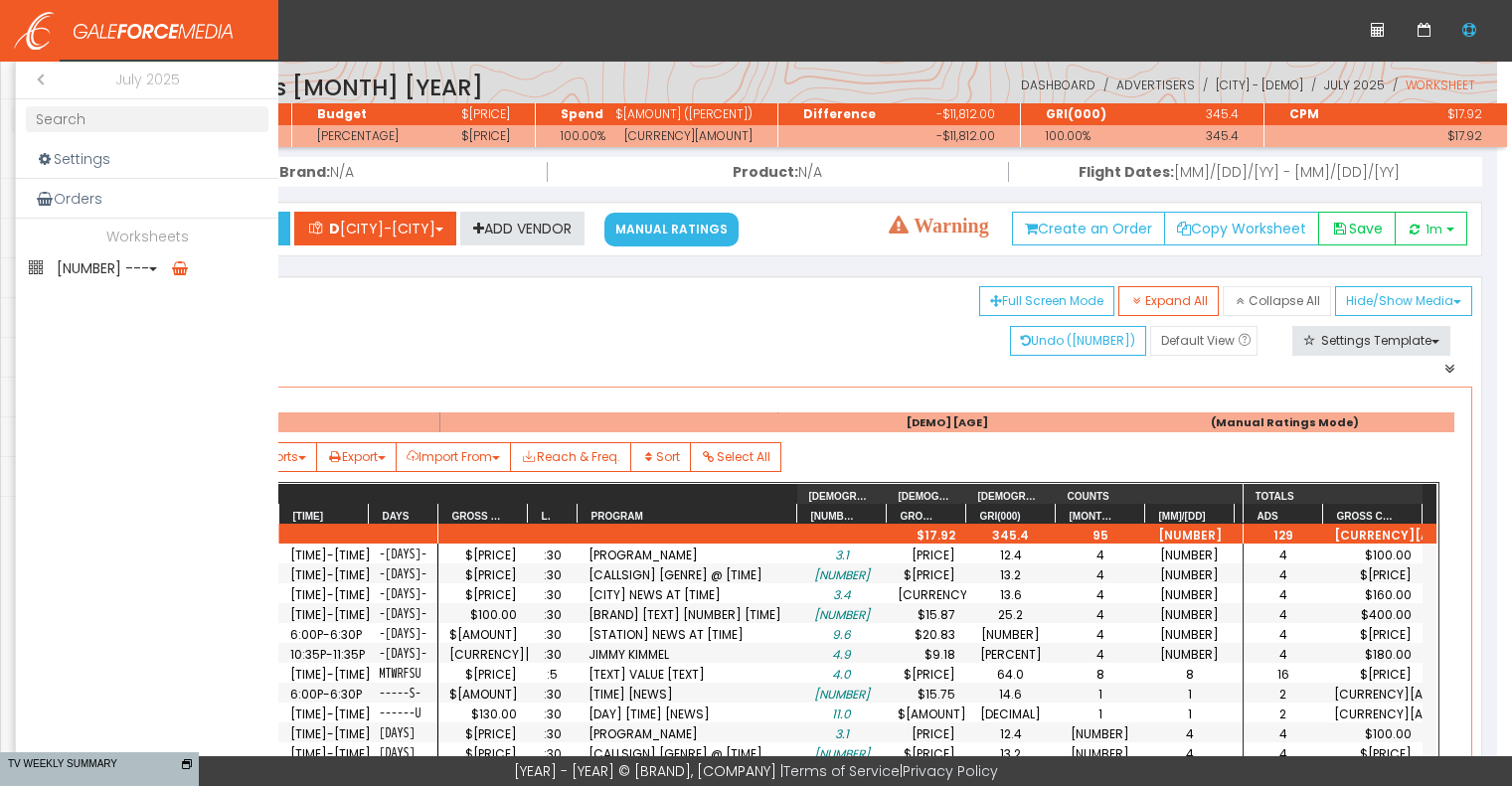 click on "1    ---" at bounding box center (147, 268) 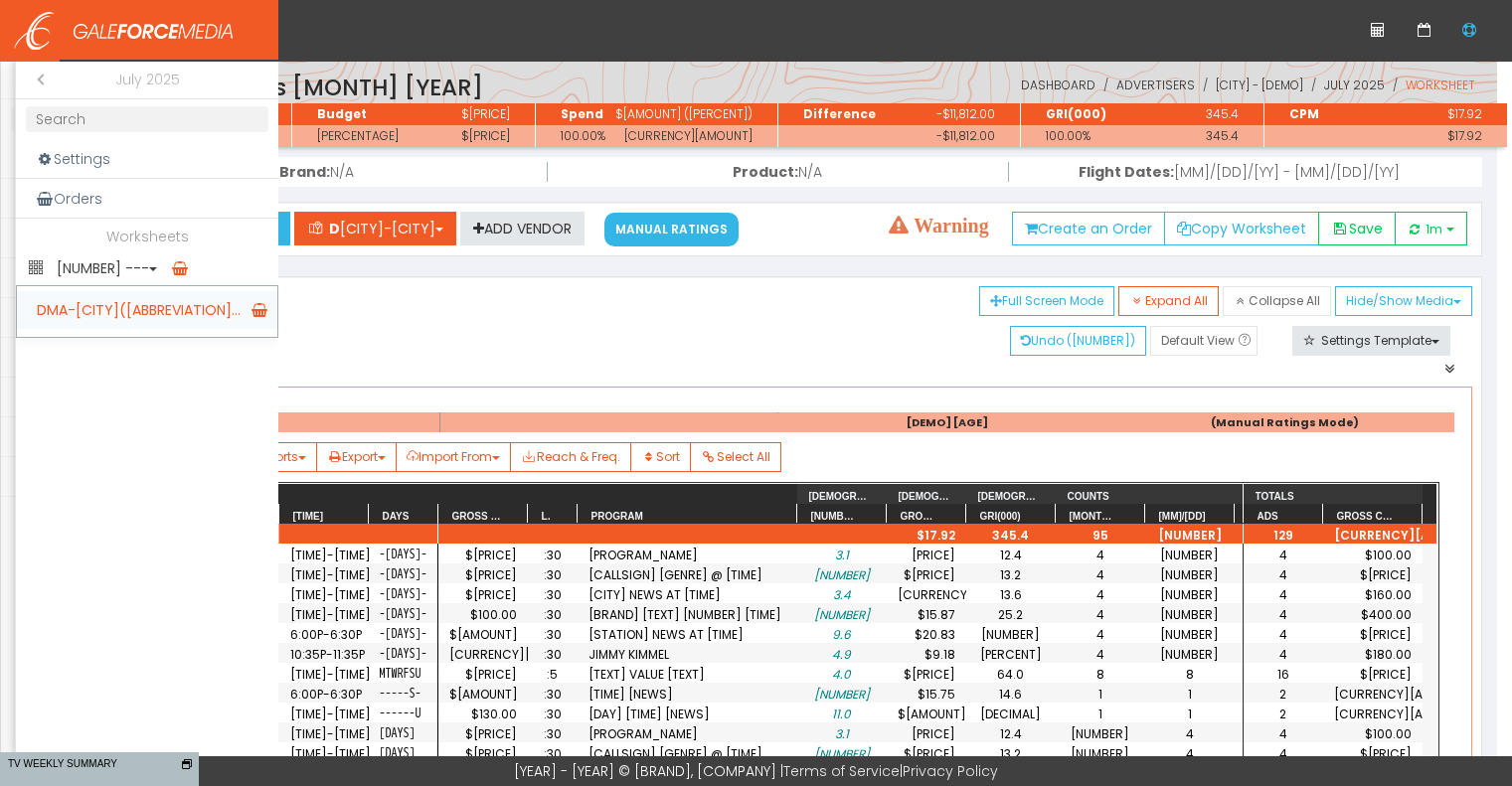 click on "DMA-Sioux Falls(Mitche..." at bounding box center [147, 310] 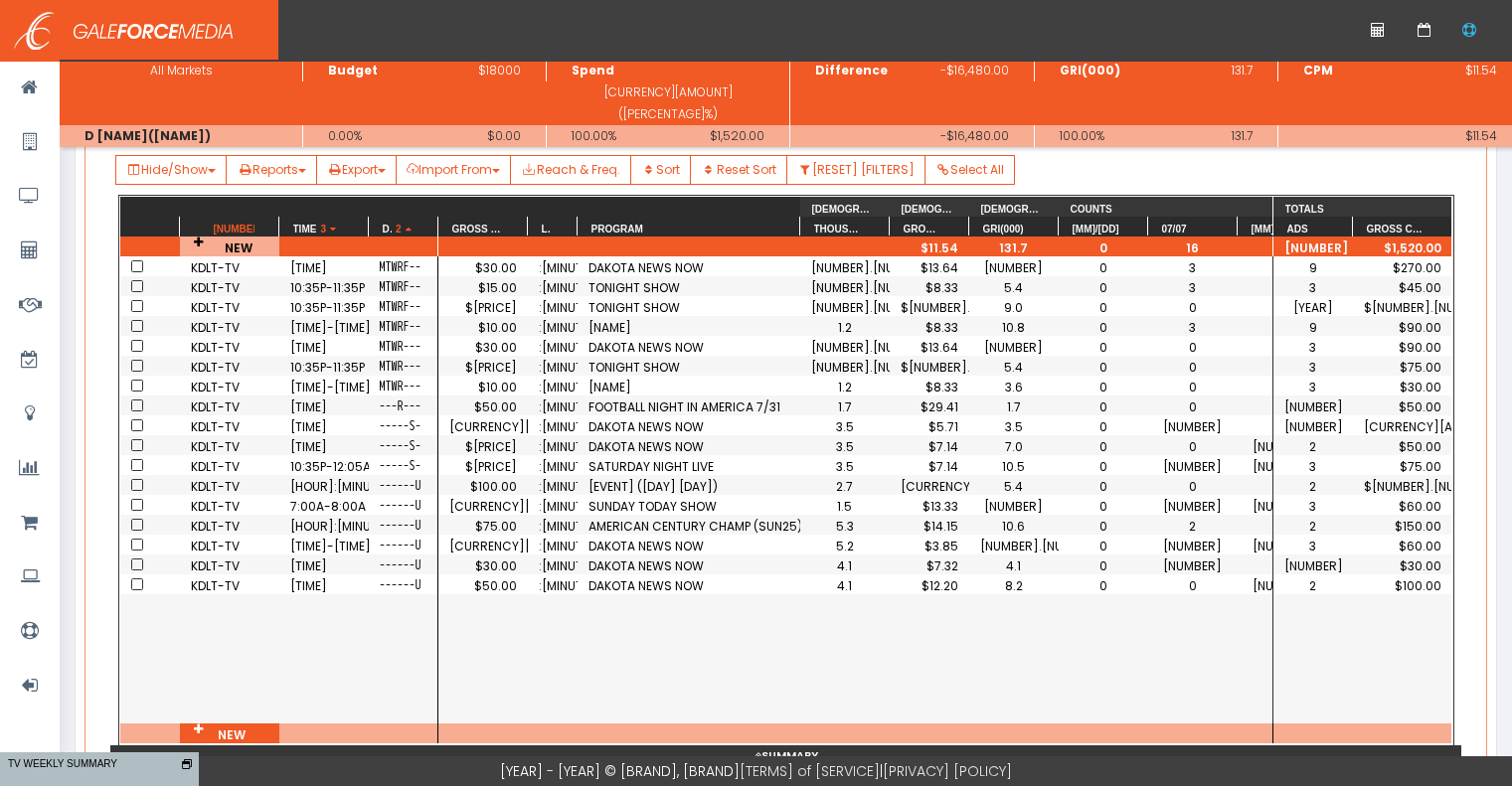scroll, scrollTop: 298, scrollLeft: 0, axis: vertical 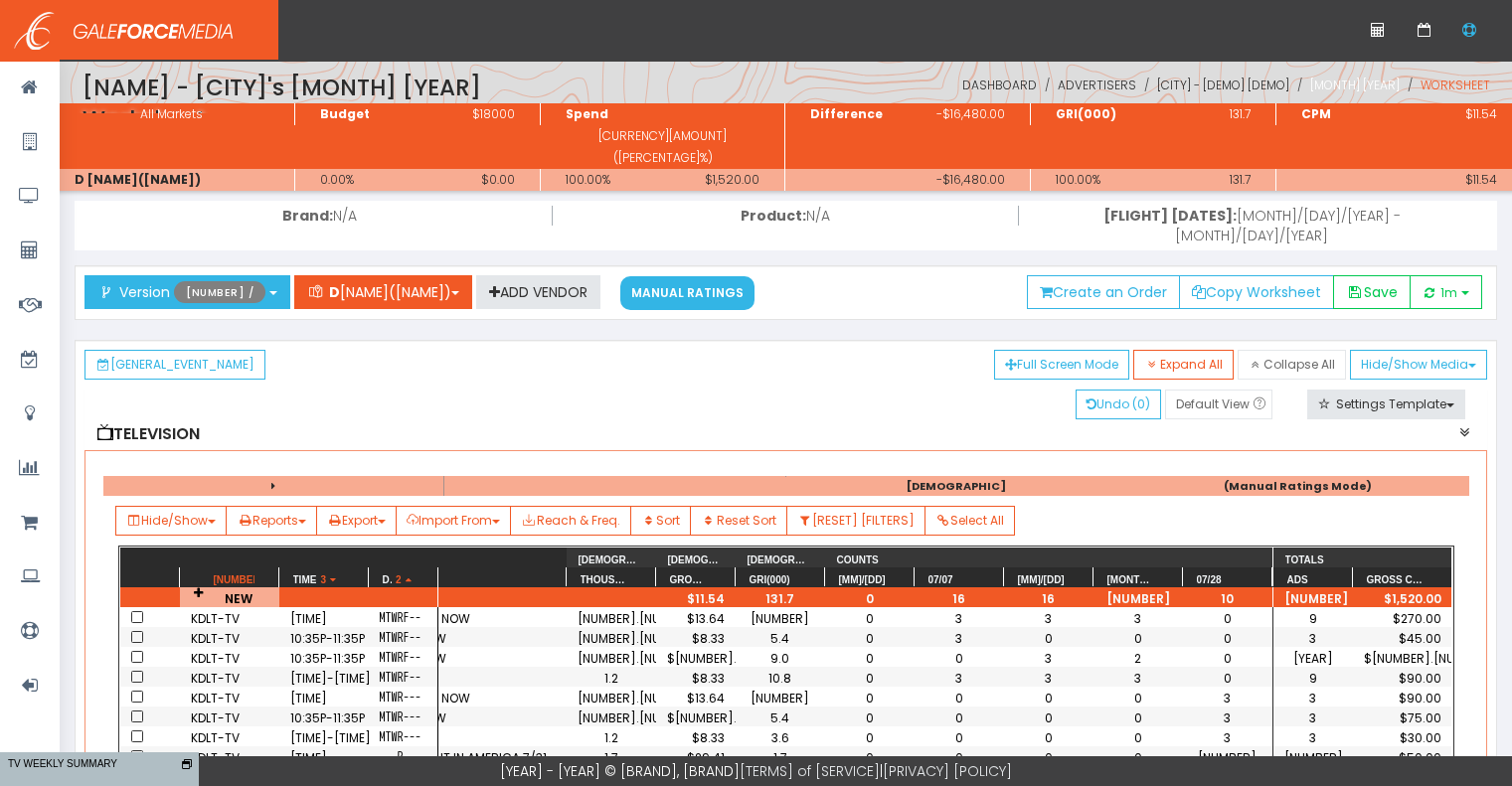 click on "[MONTH] 2025" at bounding box center (1355, 84) 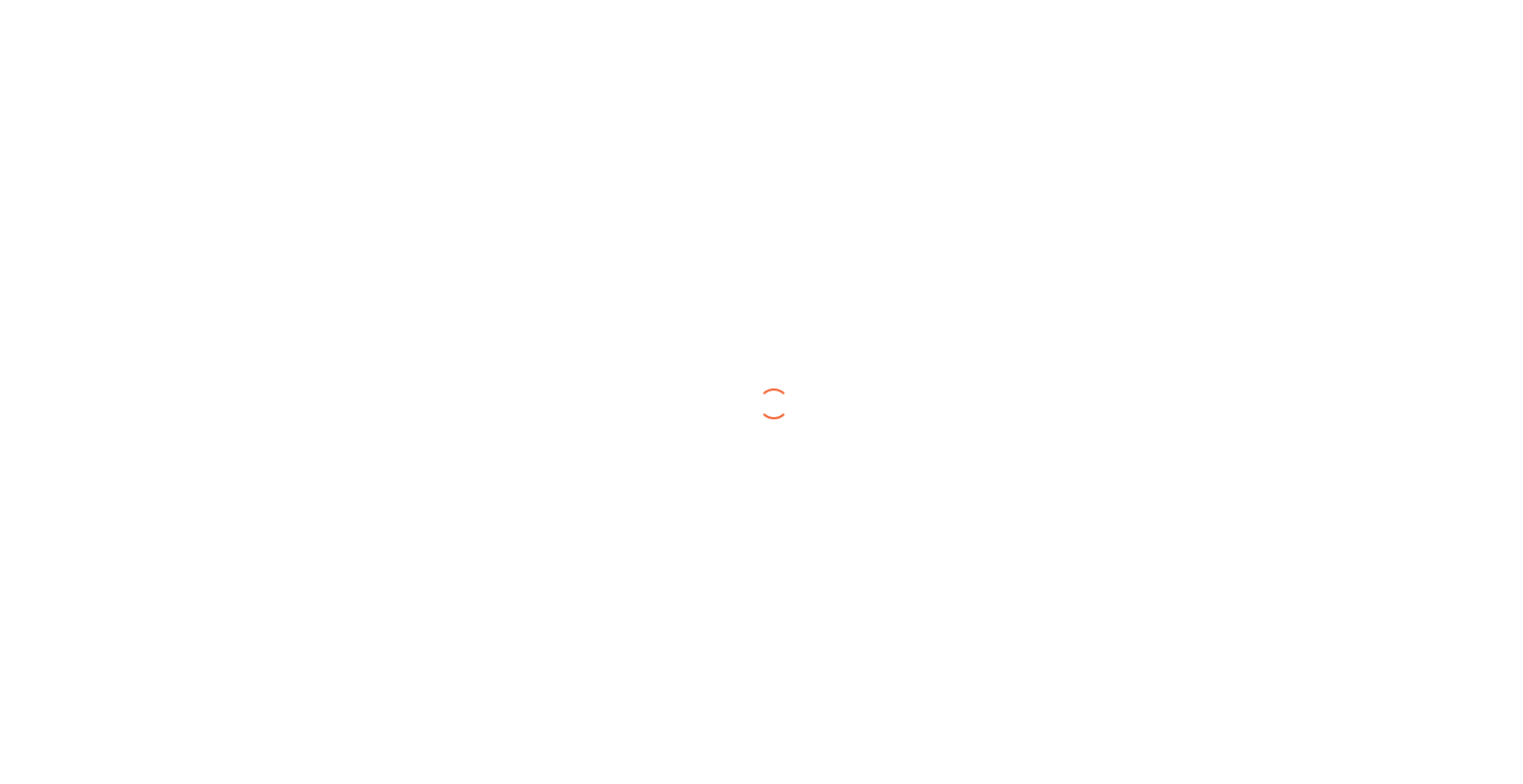 scroll, scrollTop: 0, scrollLeft: 0, axis: both 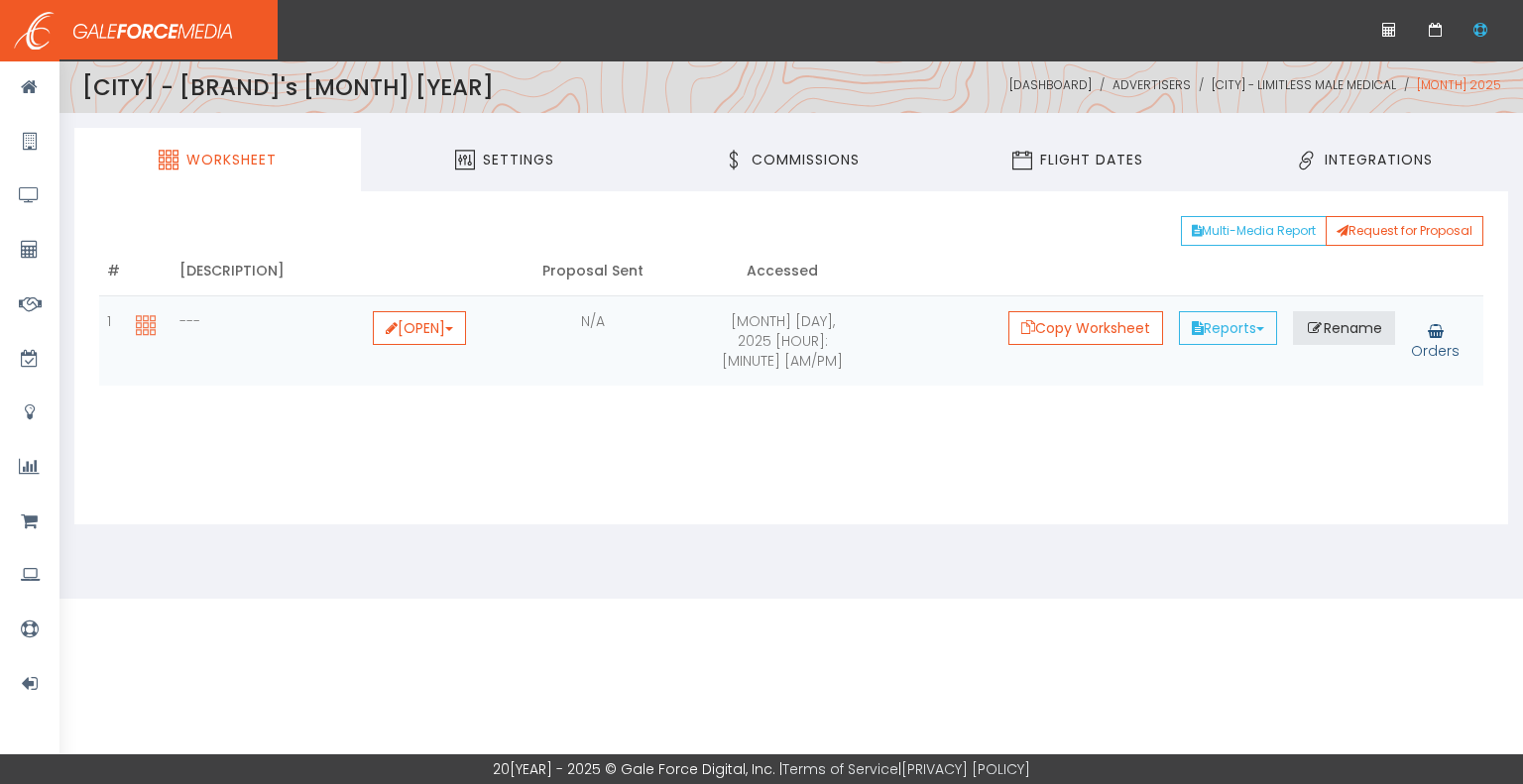 click on "Orders" at bounding box center (1435, 341) 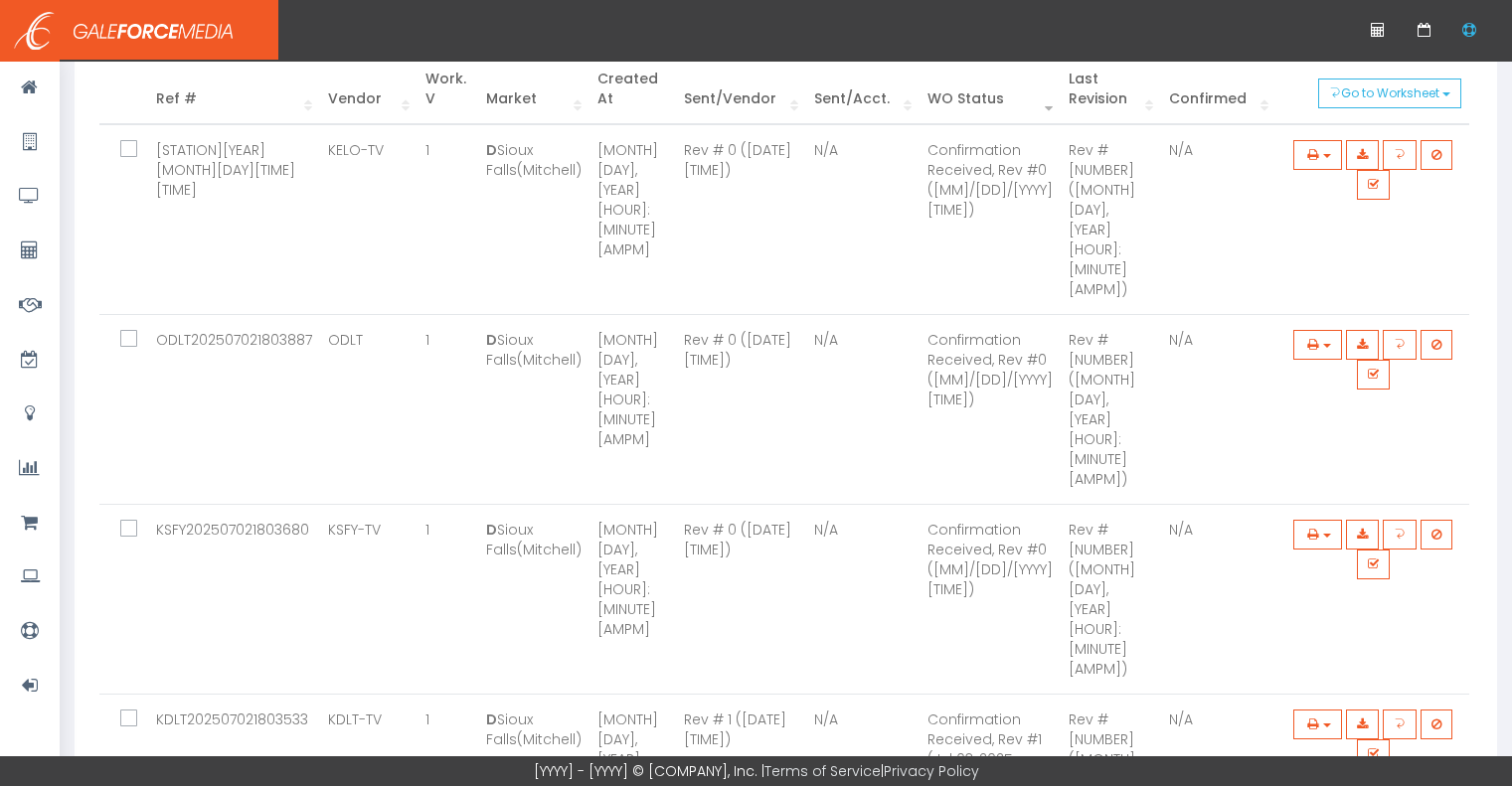 scroll, scrollTop: 298, scrollLeft: 0, axis: vertical 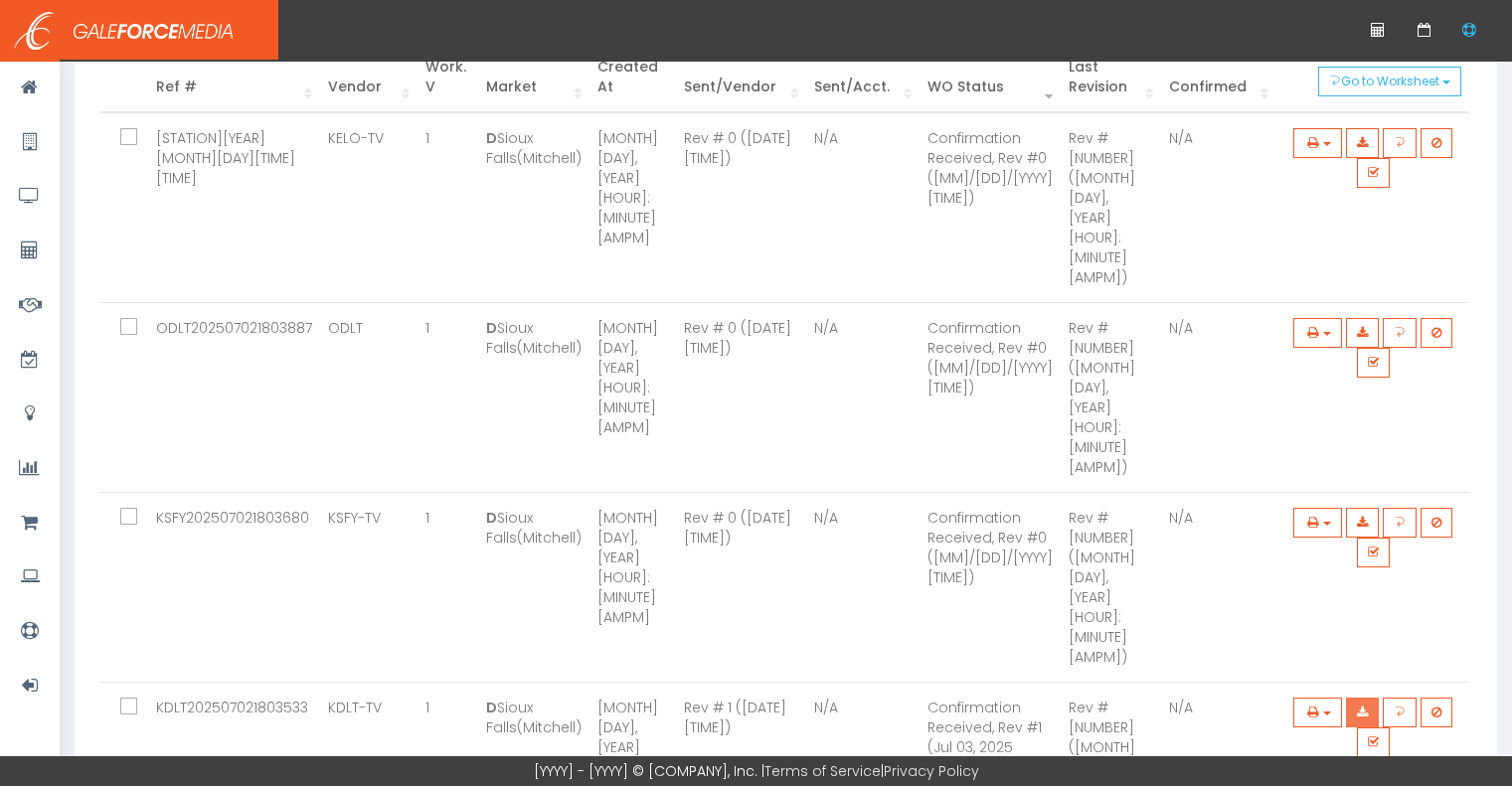 click at bounding box center [1362, 333] 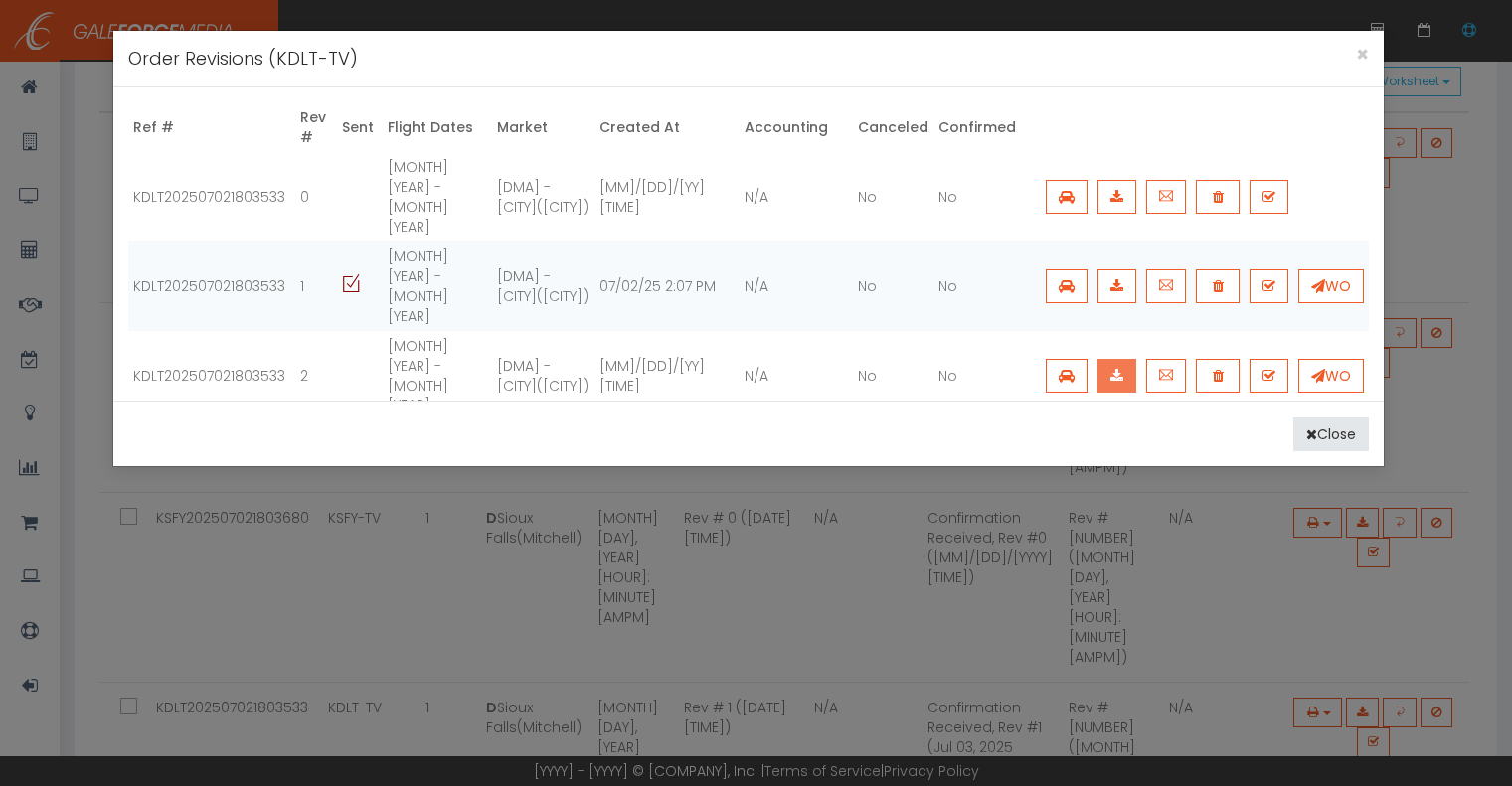 click at bounding box center [1116, 376] 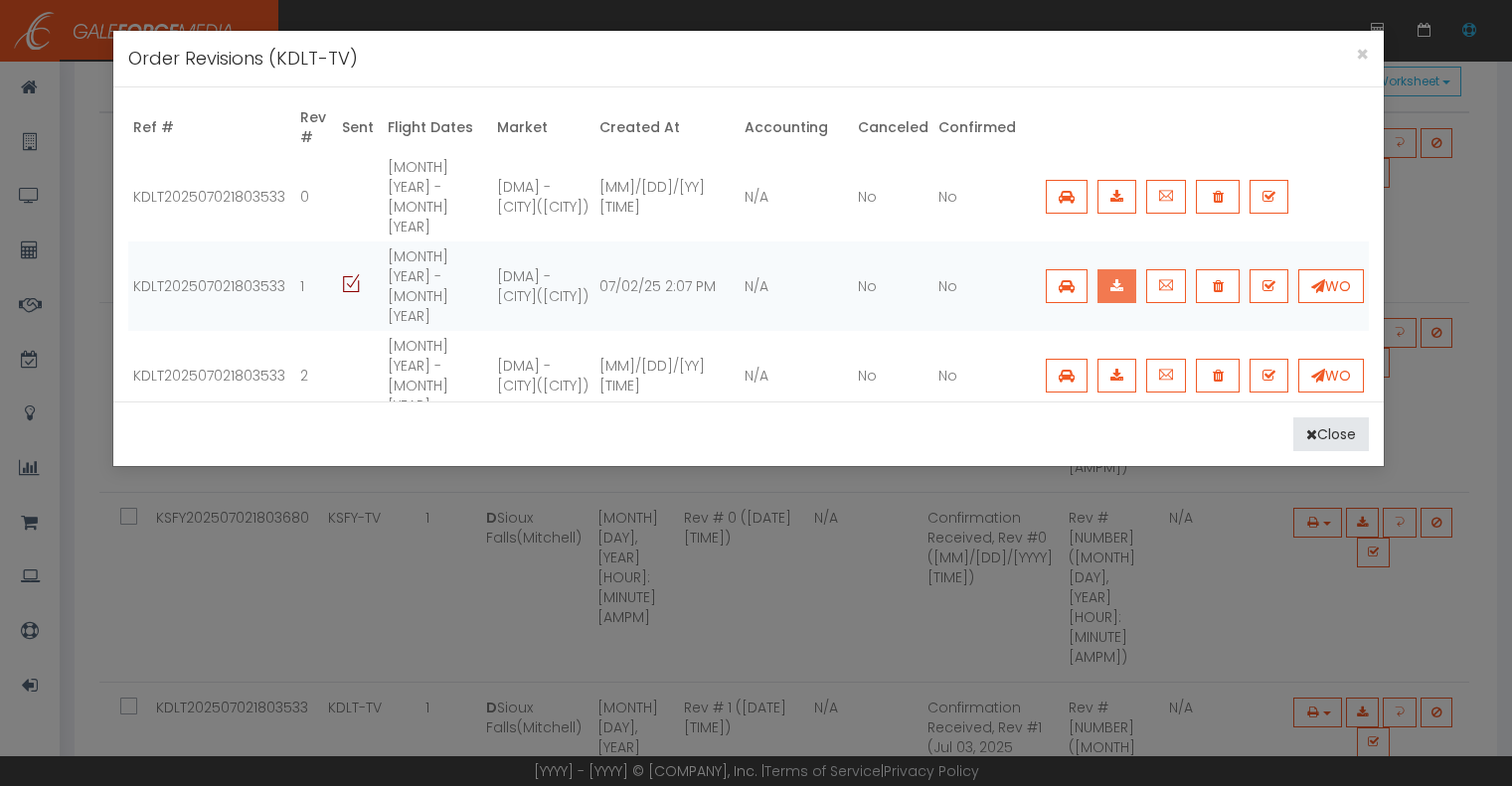click at bounding box center (1116, 286) 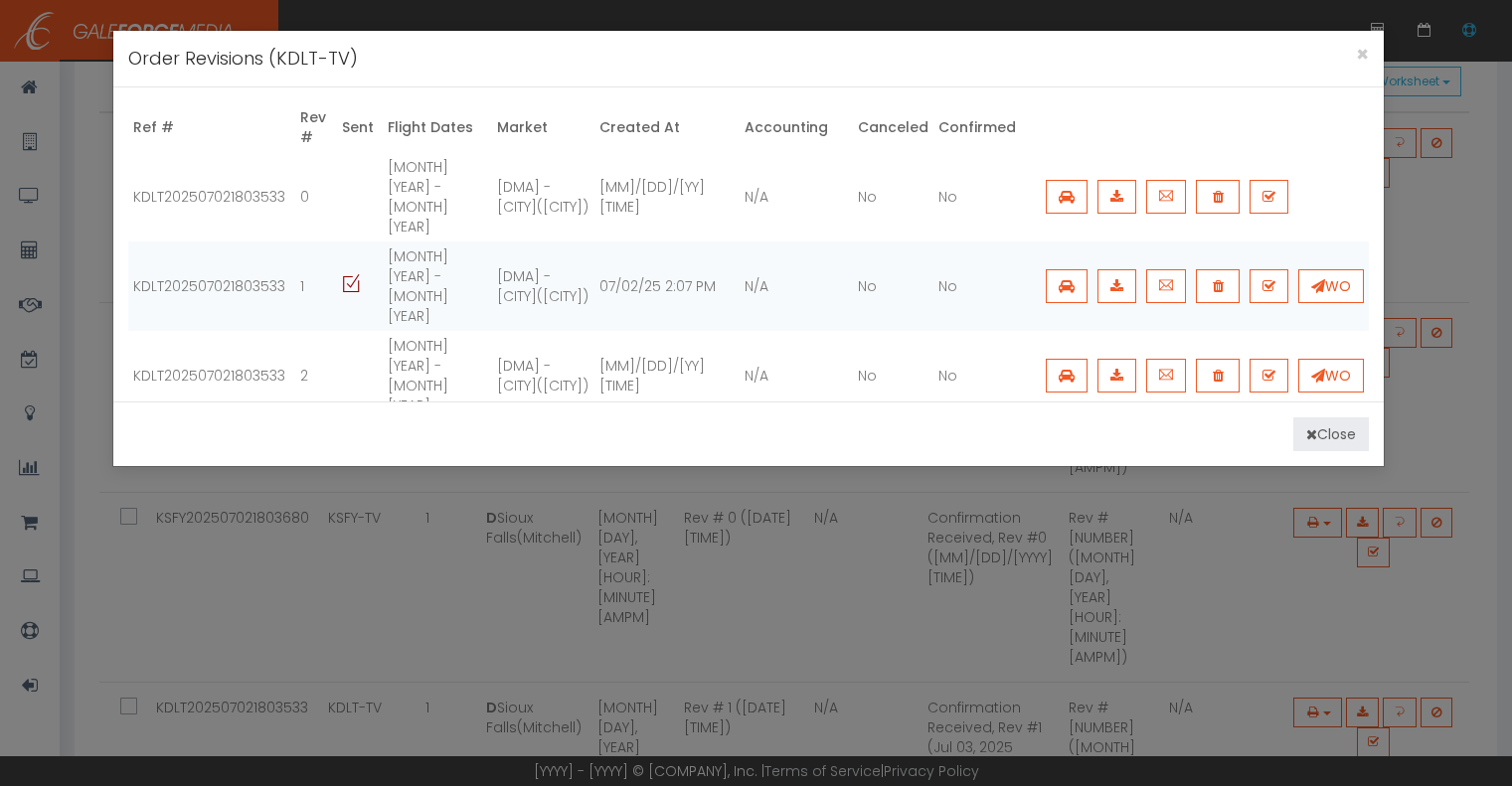 click on "Close" at bounding box center (1331, 434) 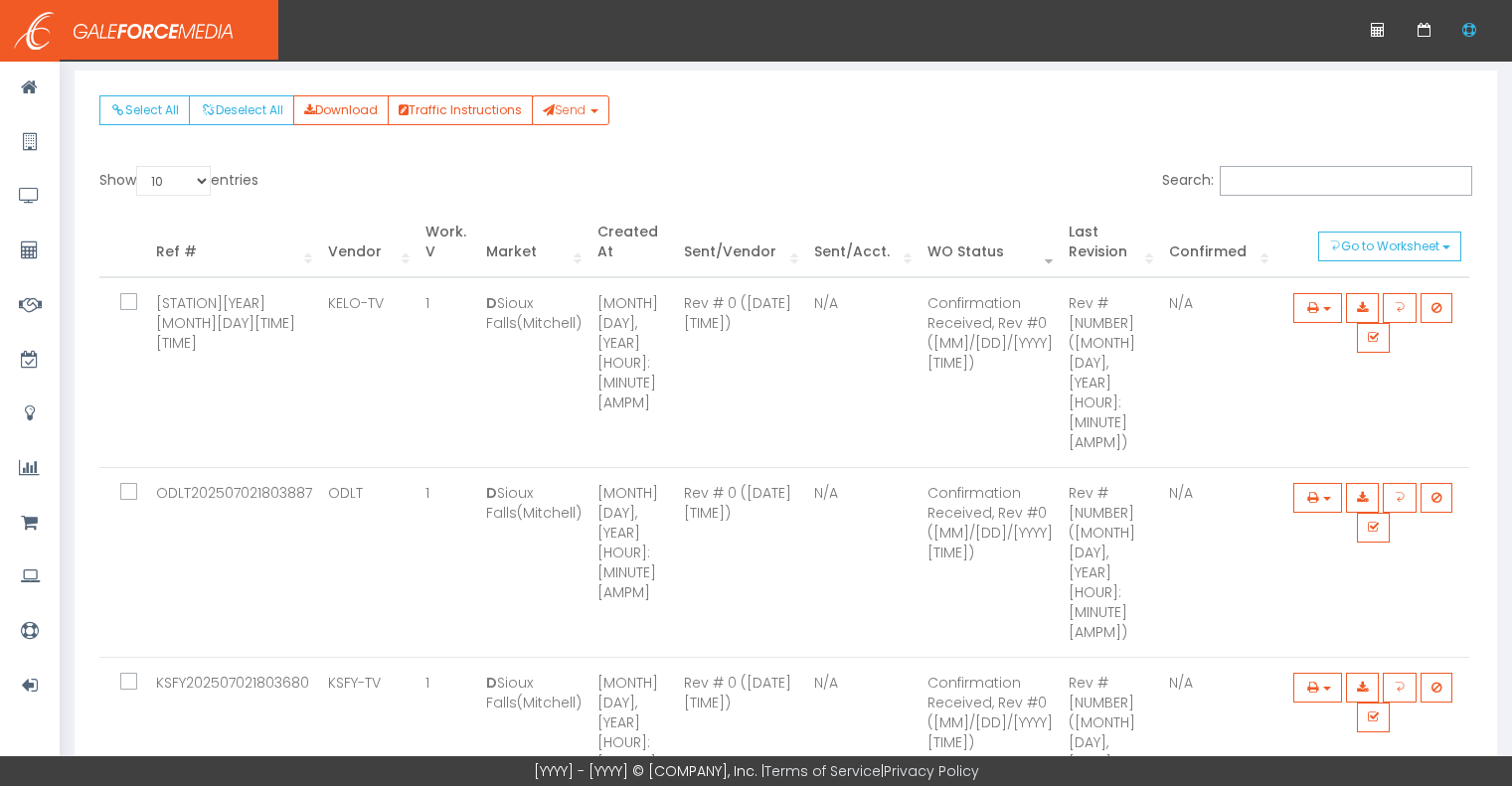 scroll, scrollTop: 0, scrollLeft: 0, axis: both 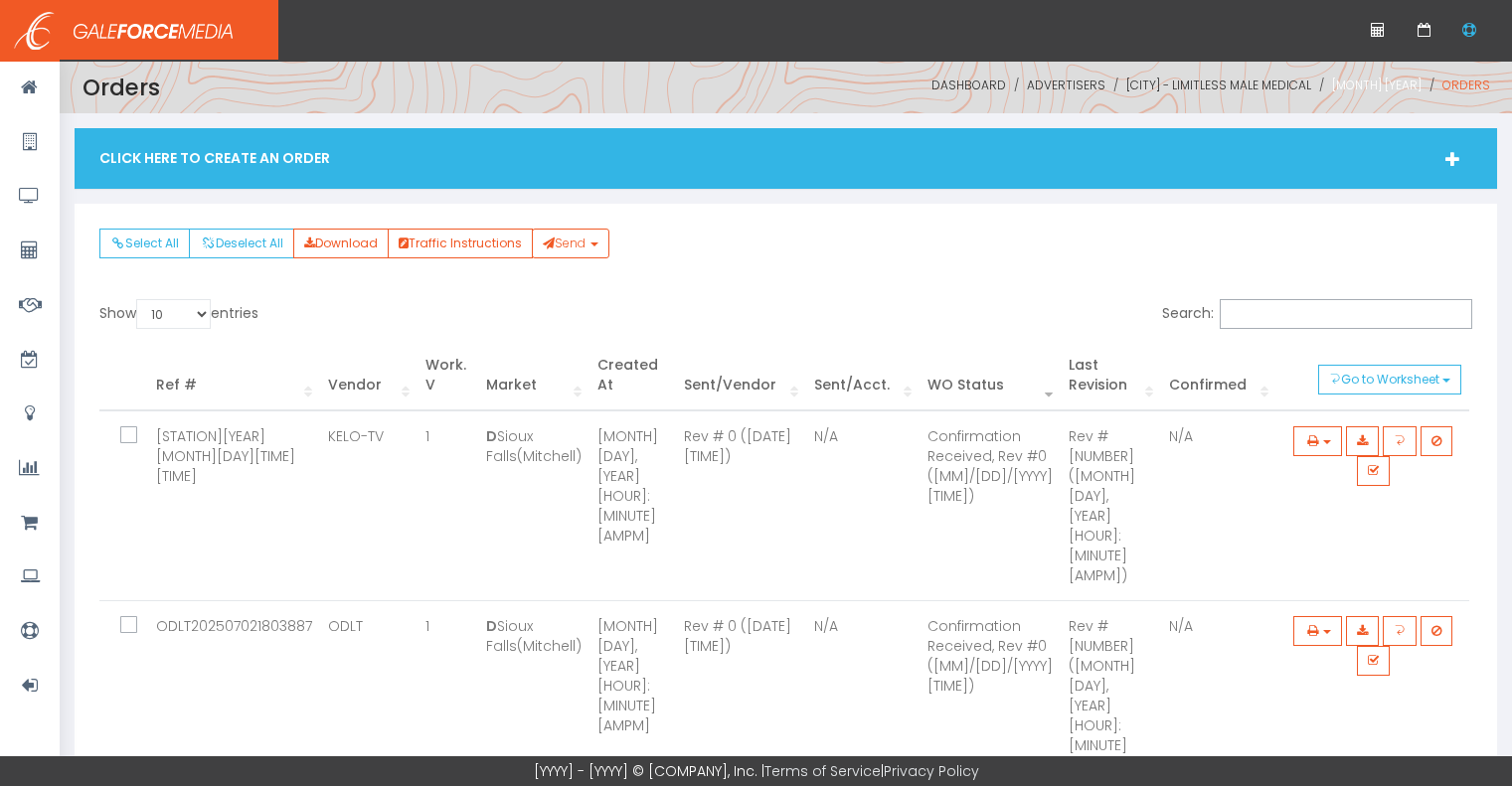 click on "[MONTH] [YEAR]" at bounding box center [1377, 84] 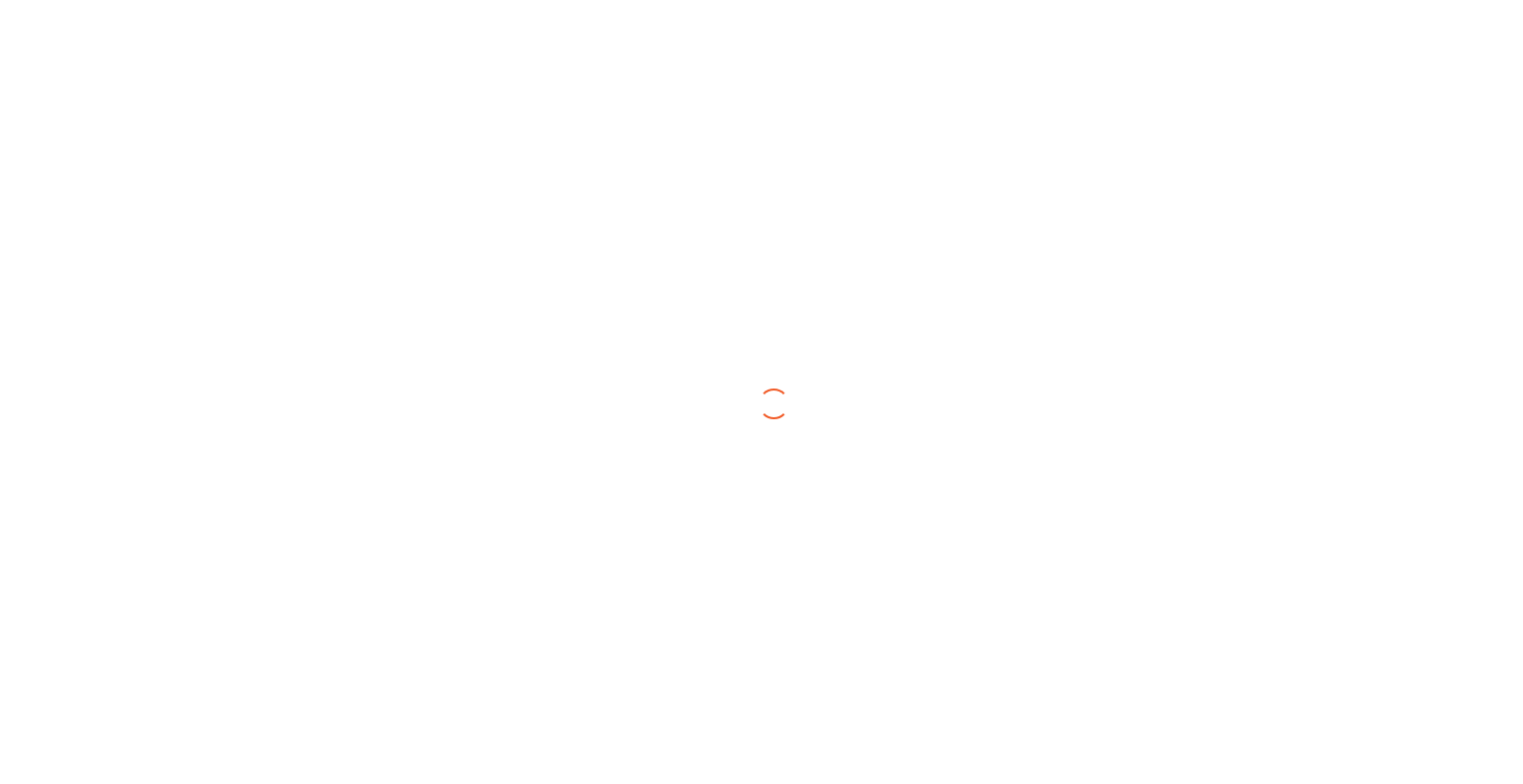 scroll, scrollTop: 0, scrollLeft: 0, axis: both 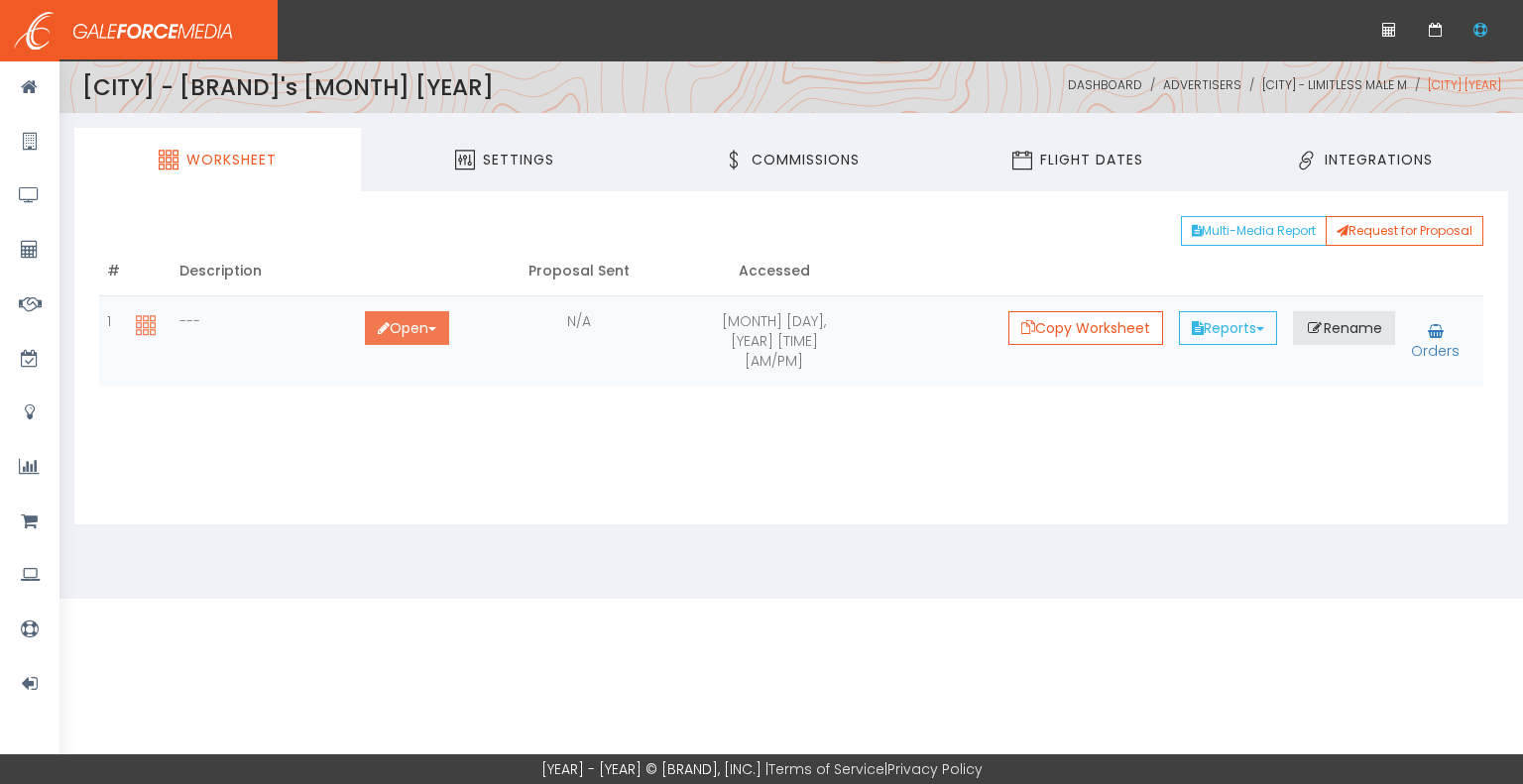 click on "Open
Toggle Dropdown" at bounding box center [407, 328] 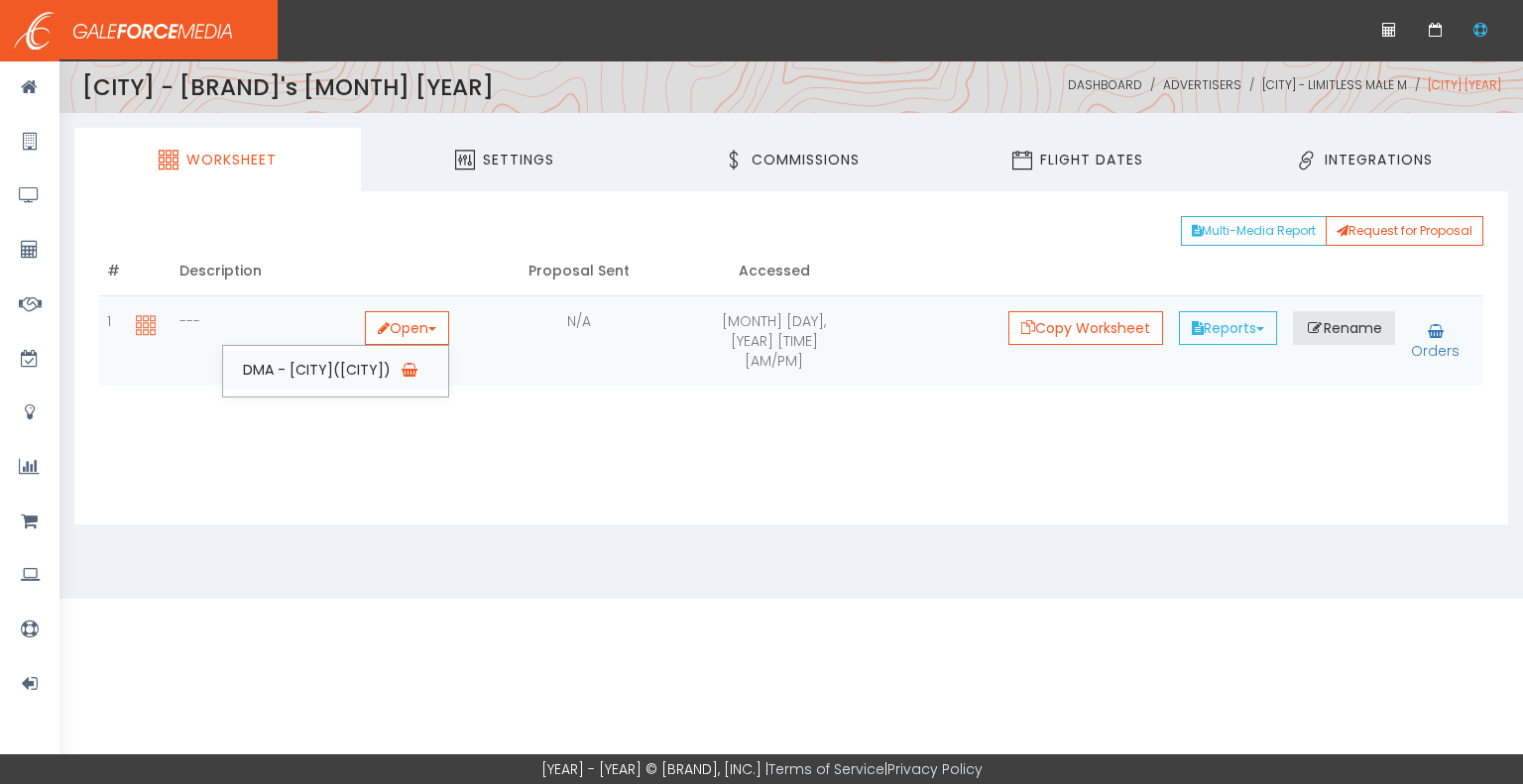 click on "DMA - Sioux Falls(Mitchell)" at bounding box center [335, 370] 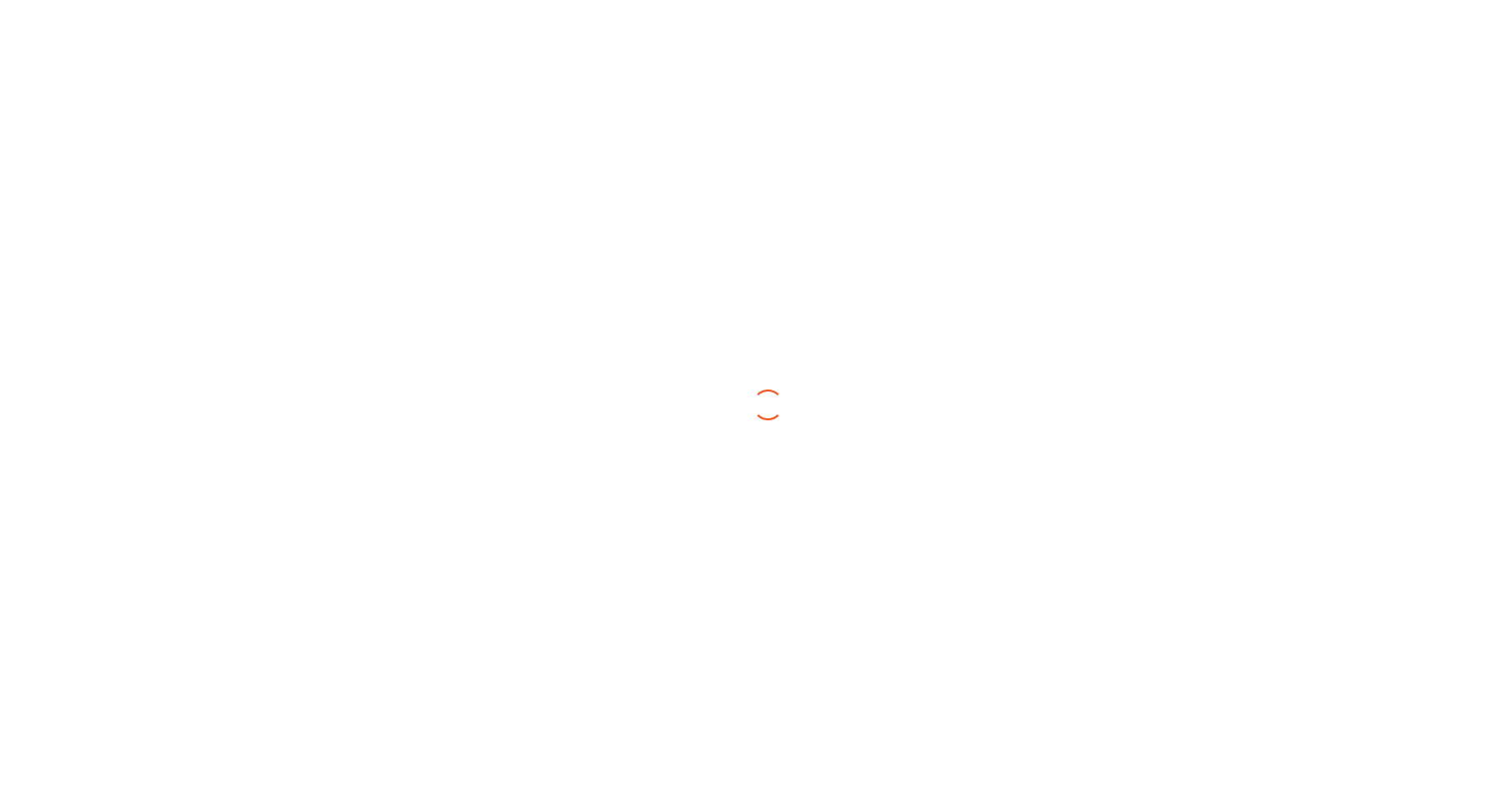 scroll, scrollTop: 0, scrollLeft: 0, axis: both 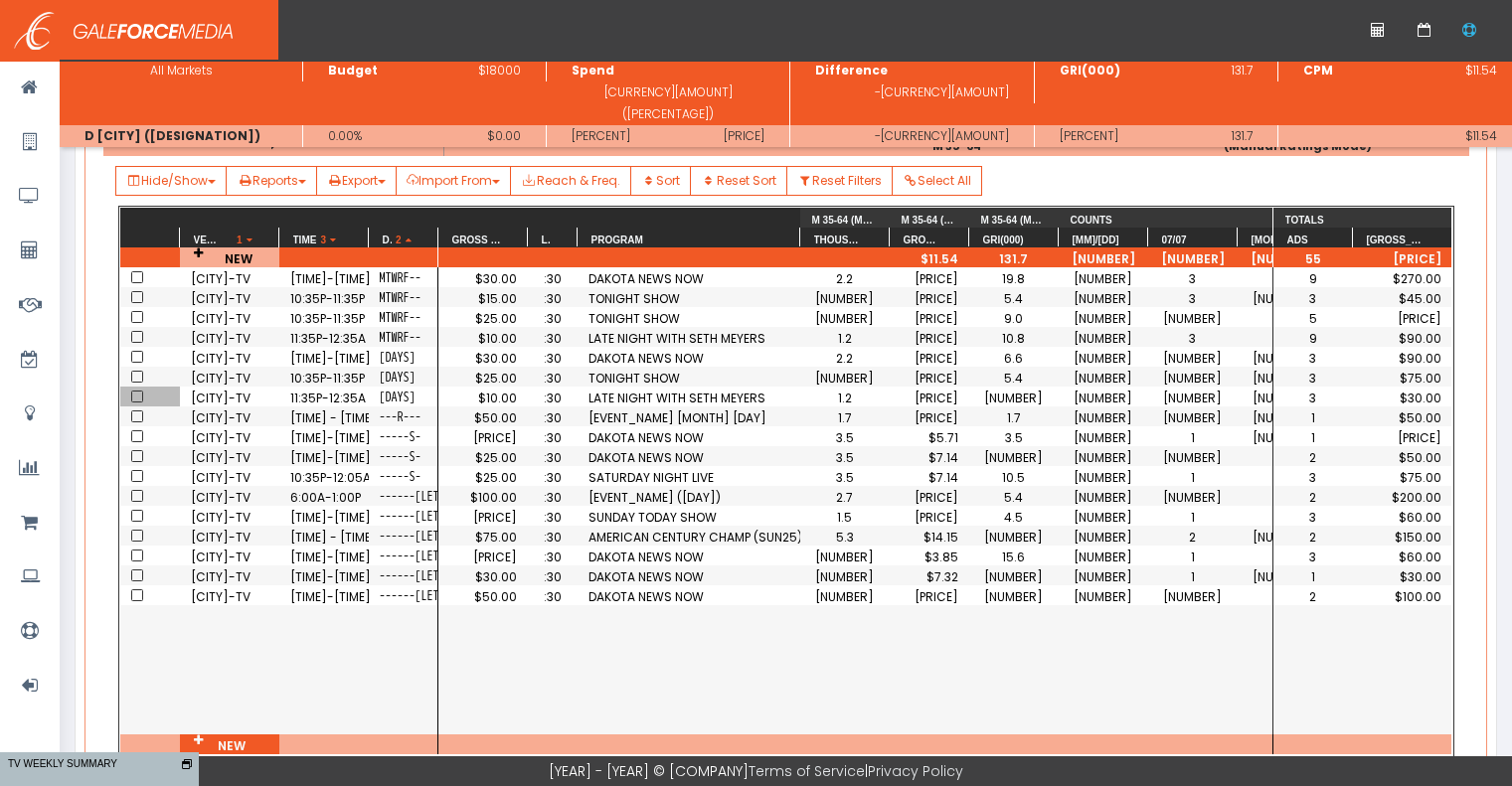 click at bounding box center [137, 396] 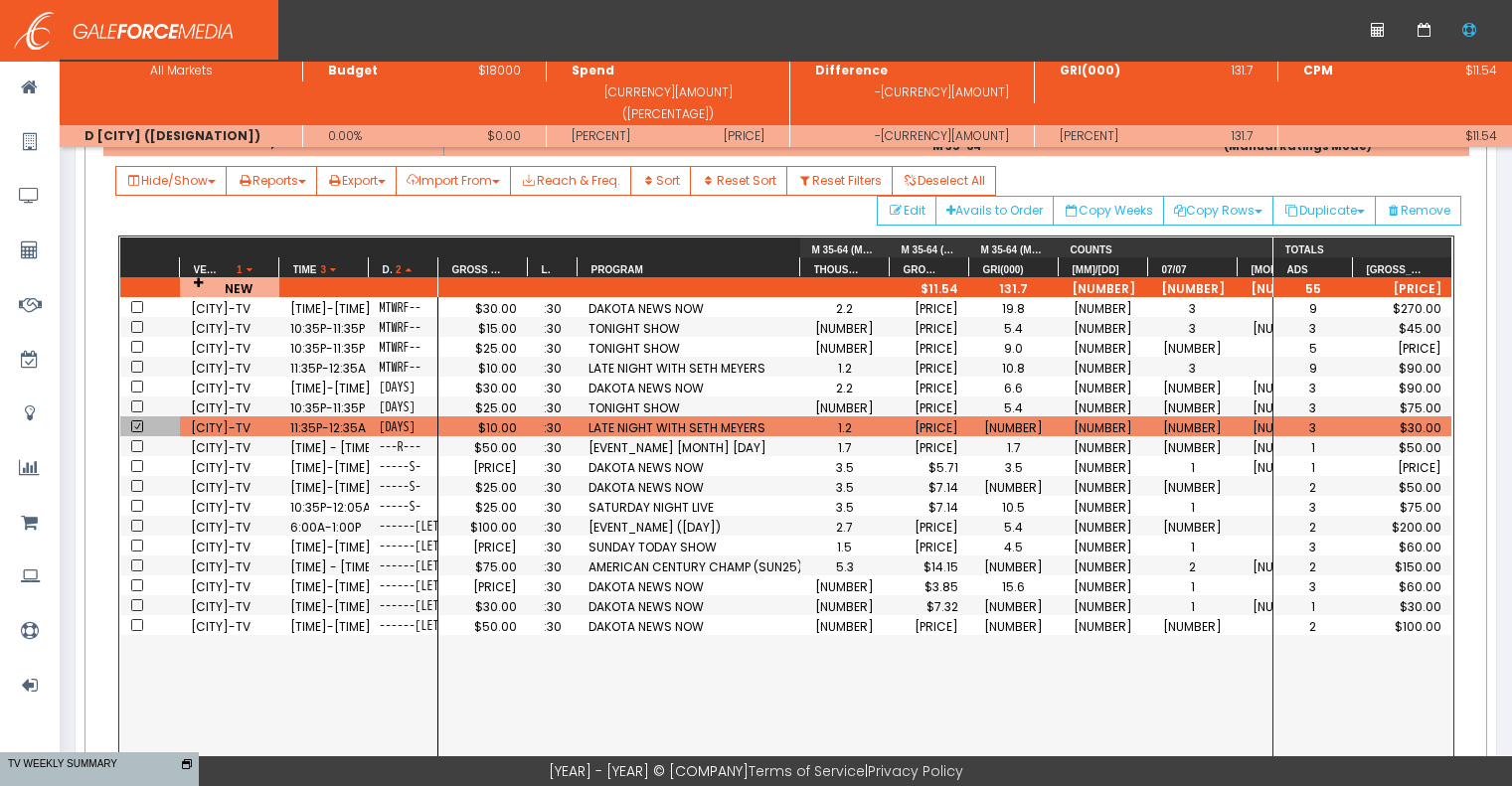 click at bounding box center [143, 308] 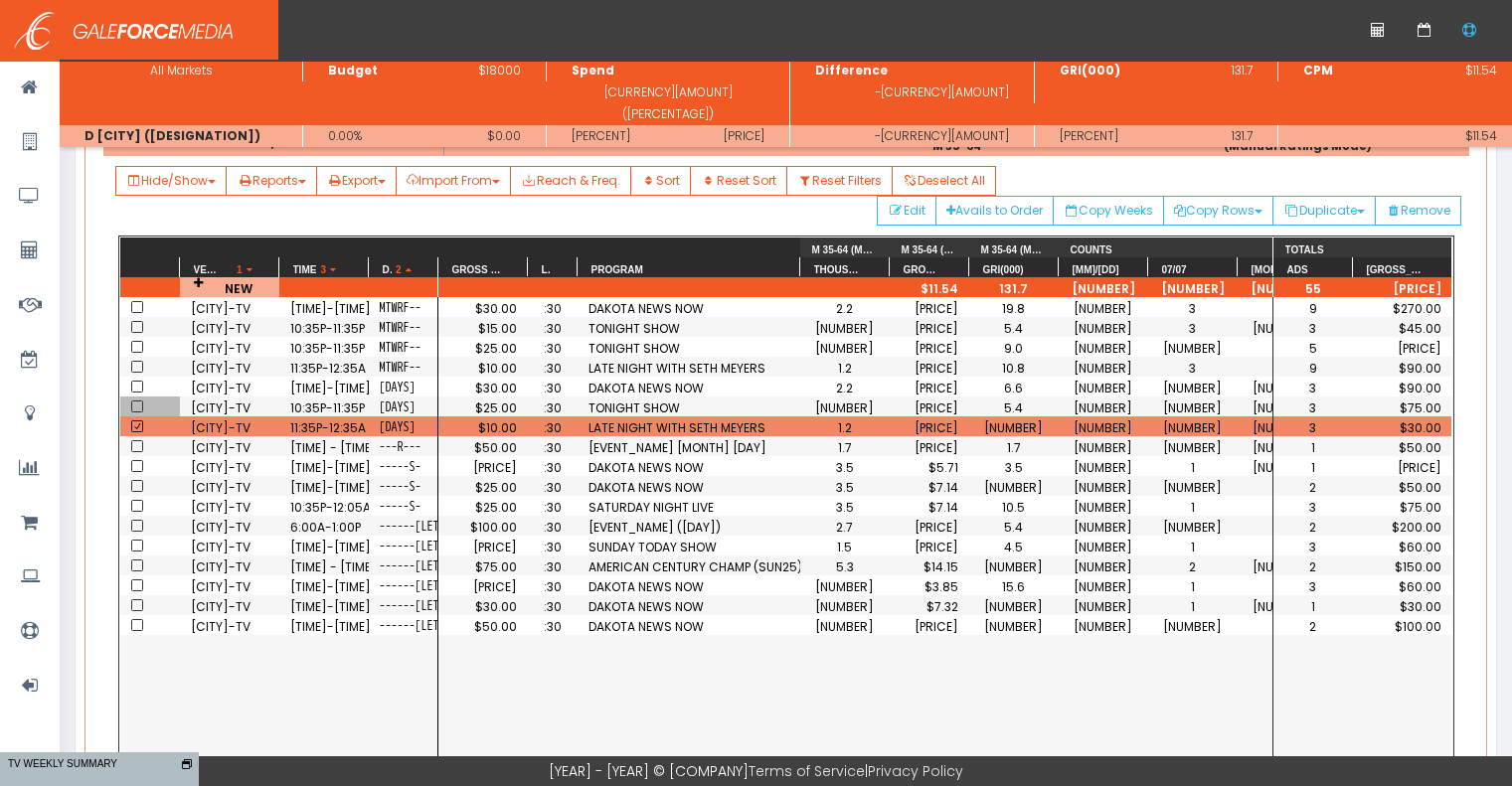 click at bounding box center (137, 406) 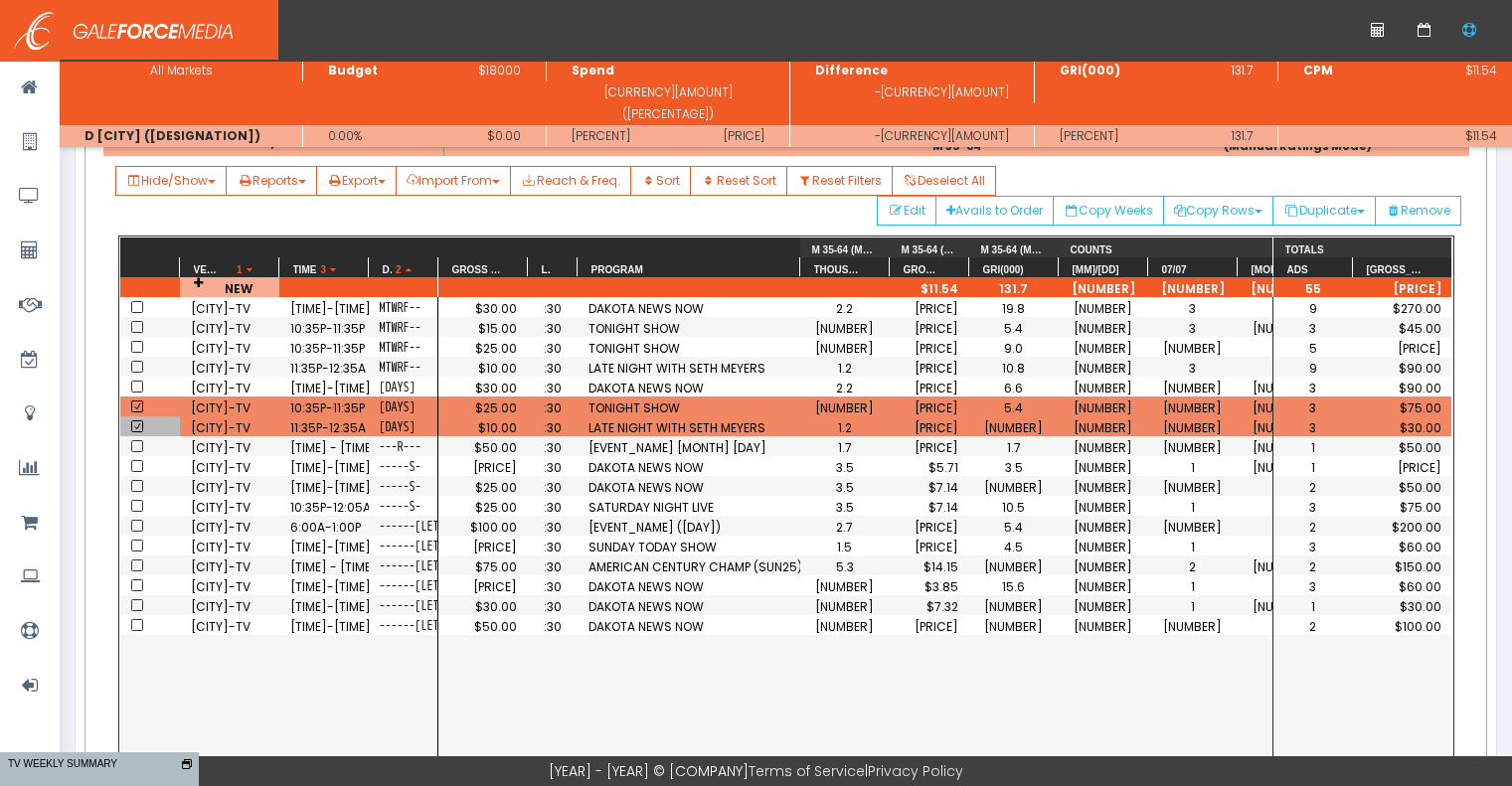 click at bounding box center (137, 426) 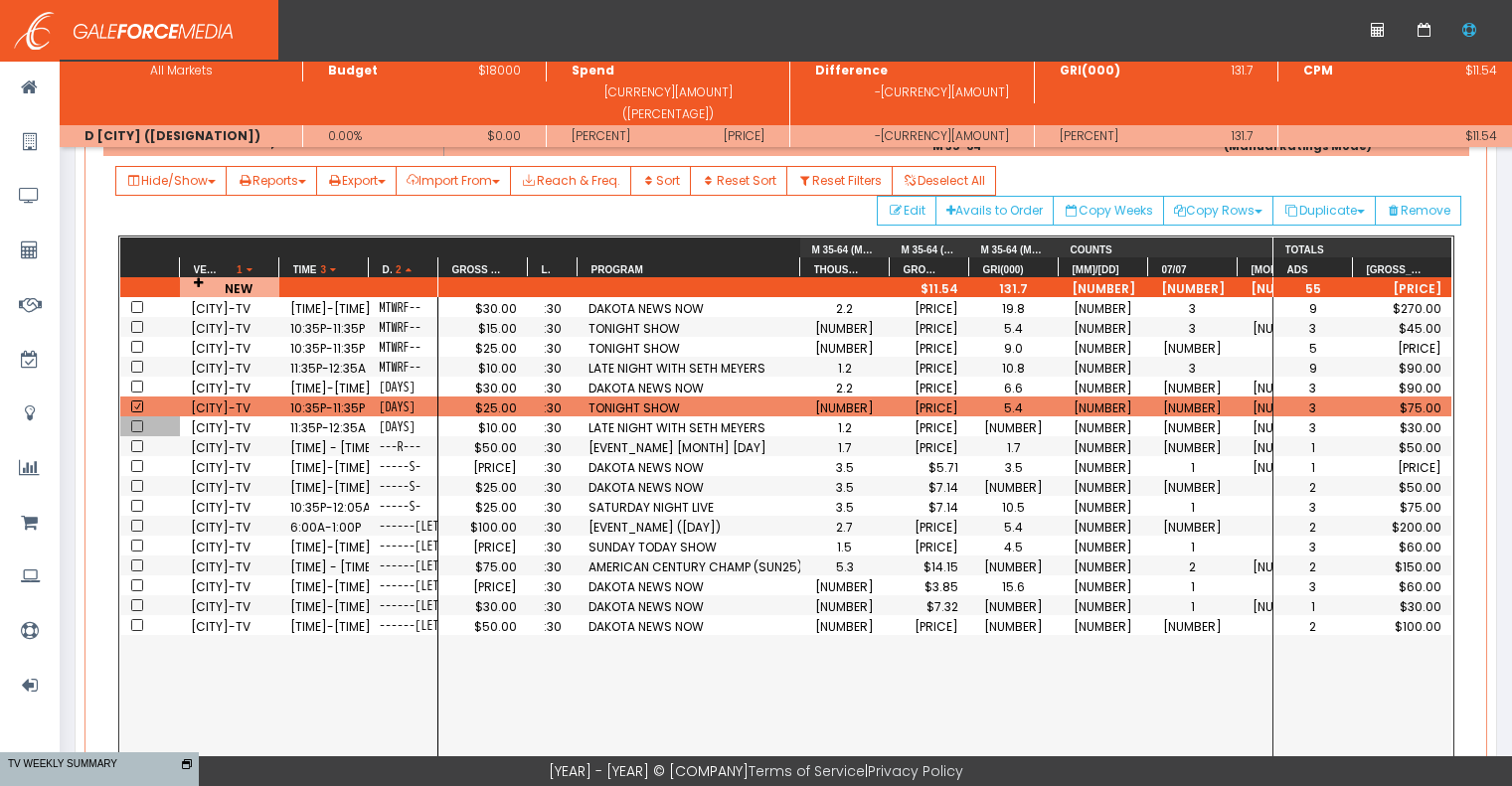 click at bounding box center (137, 426) 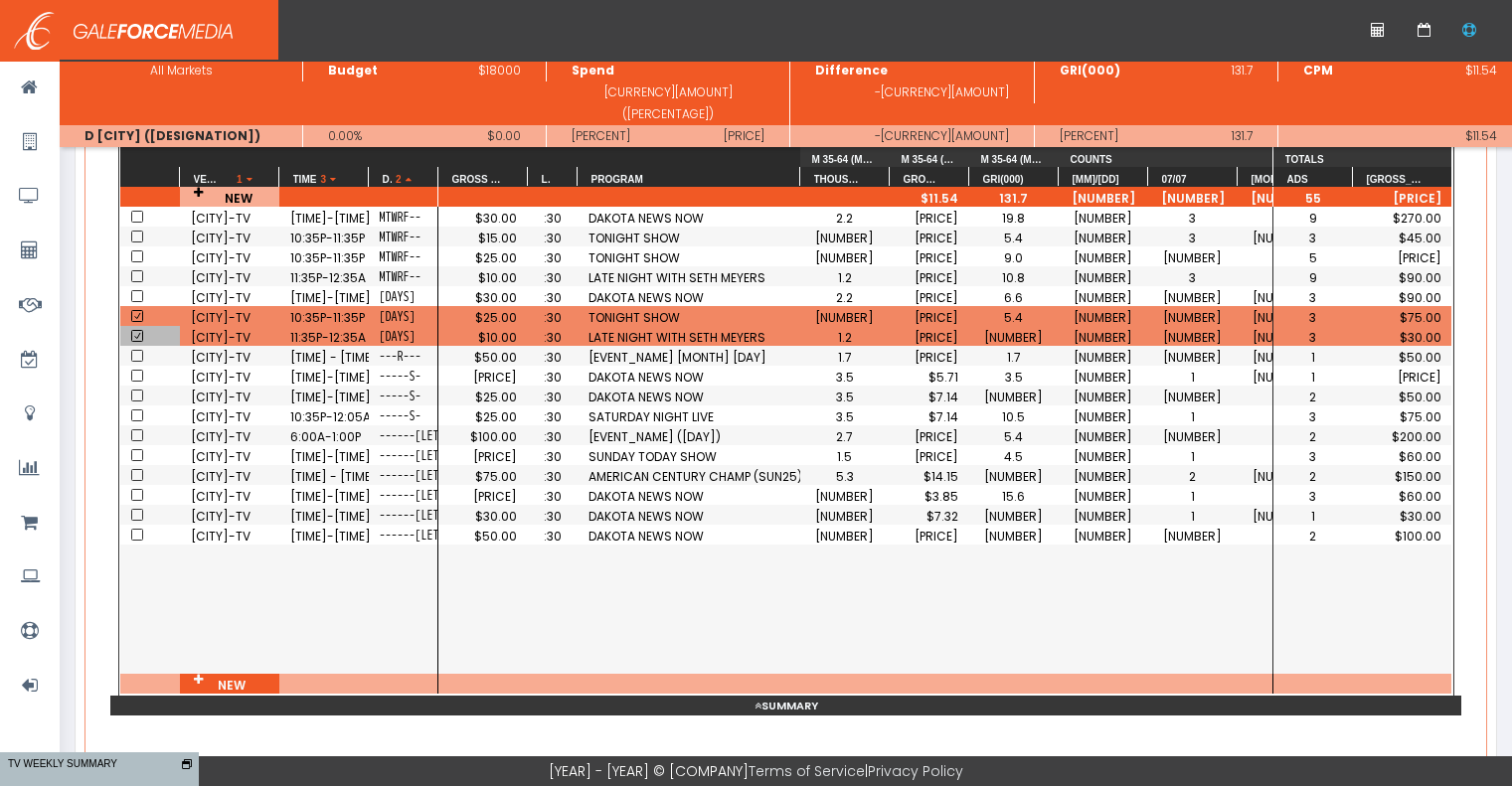 scroll, scrollTop: 357, scrollLeft: 0, axis: vertical 